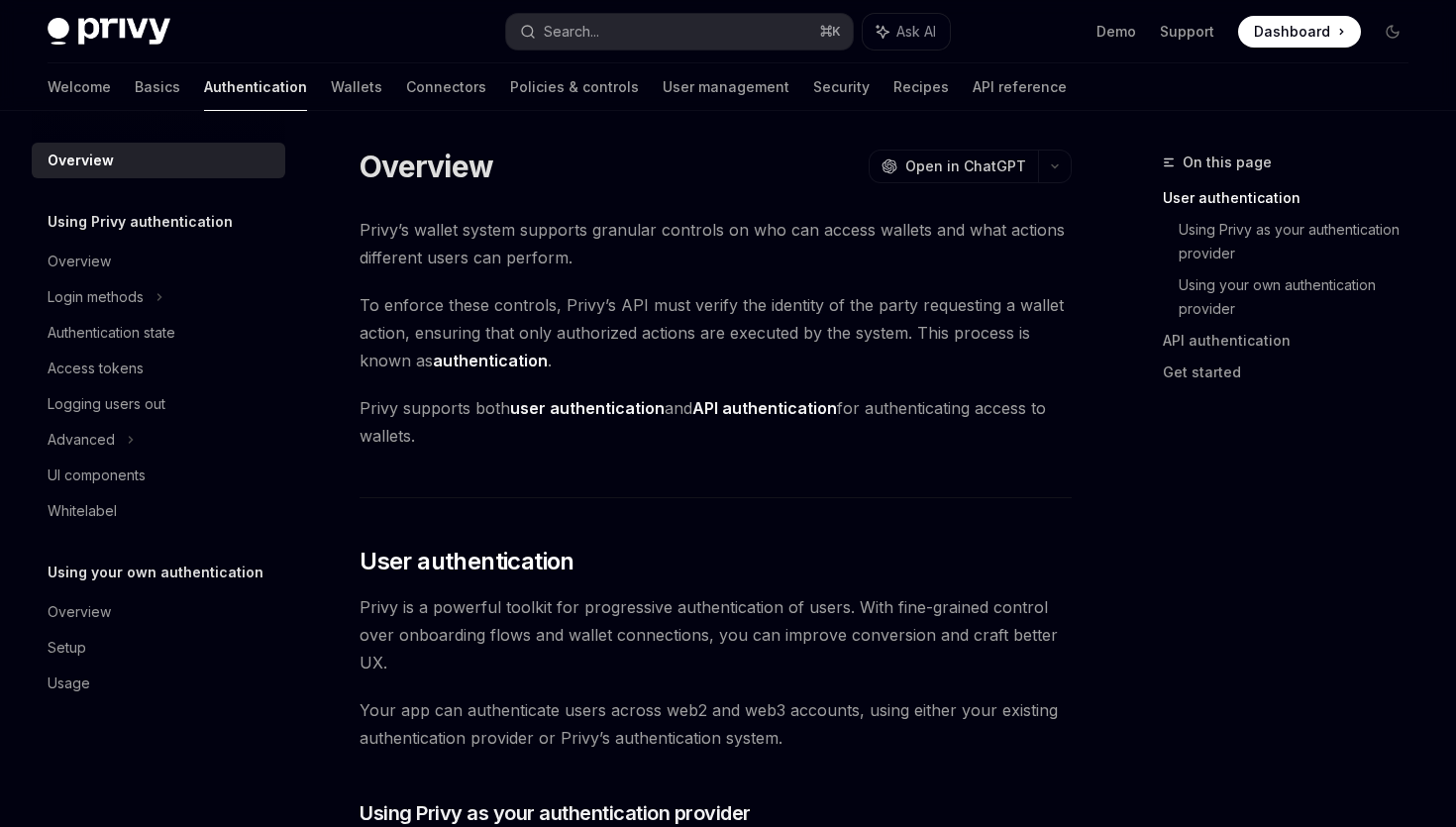 scroll, scrollTop: 0, scrollLeft: 0, axis: both 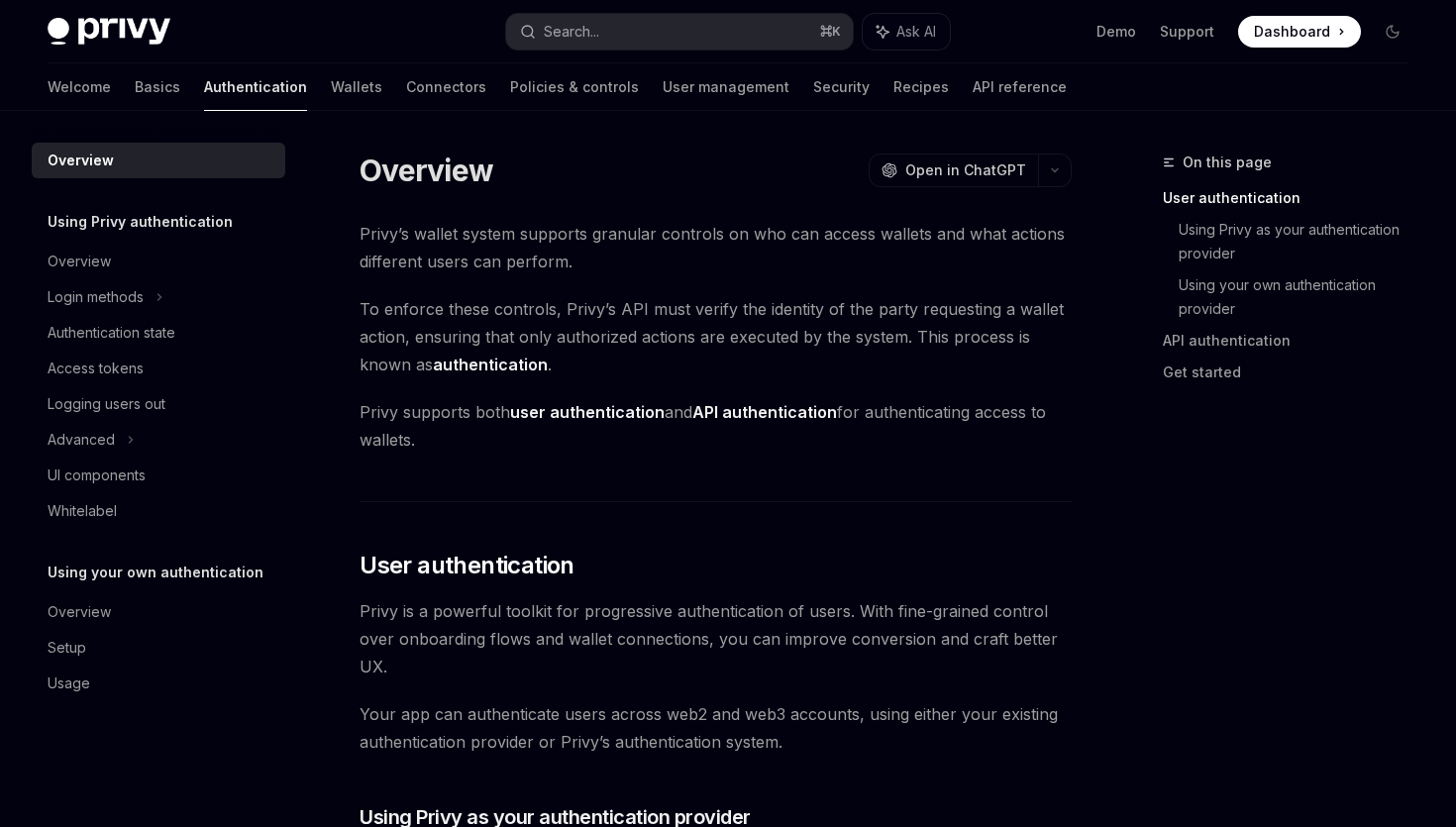 drag, startPoint x: 419, startPoint y: 228, endPoint x: 705, endPoint y: 436, distance: 353.6382 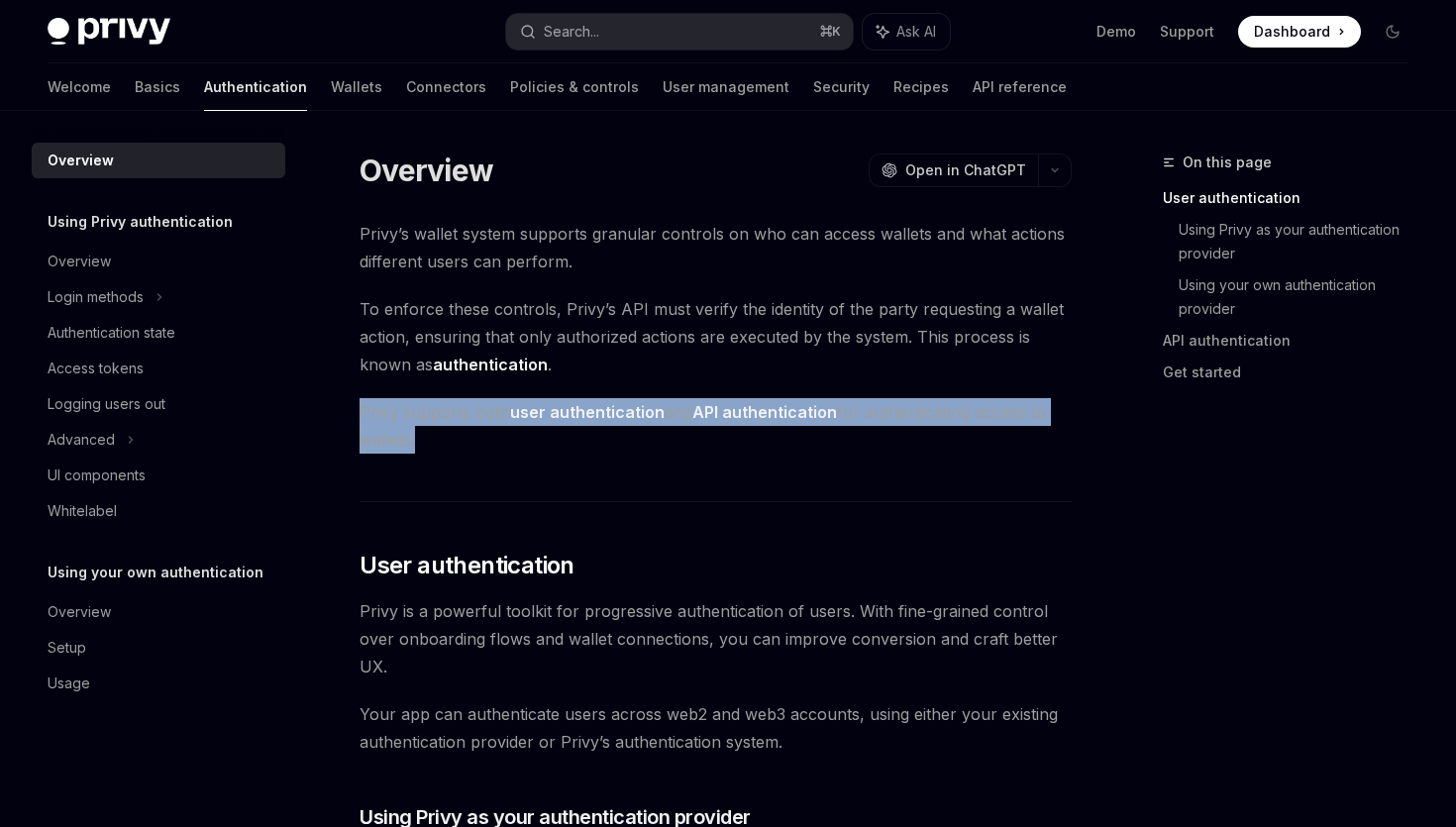 click on "Privy supports both  user authentication  and  API authentication  for authenticating access to wallets." at bounding box center (715, 426) 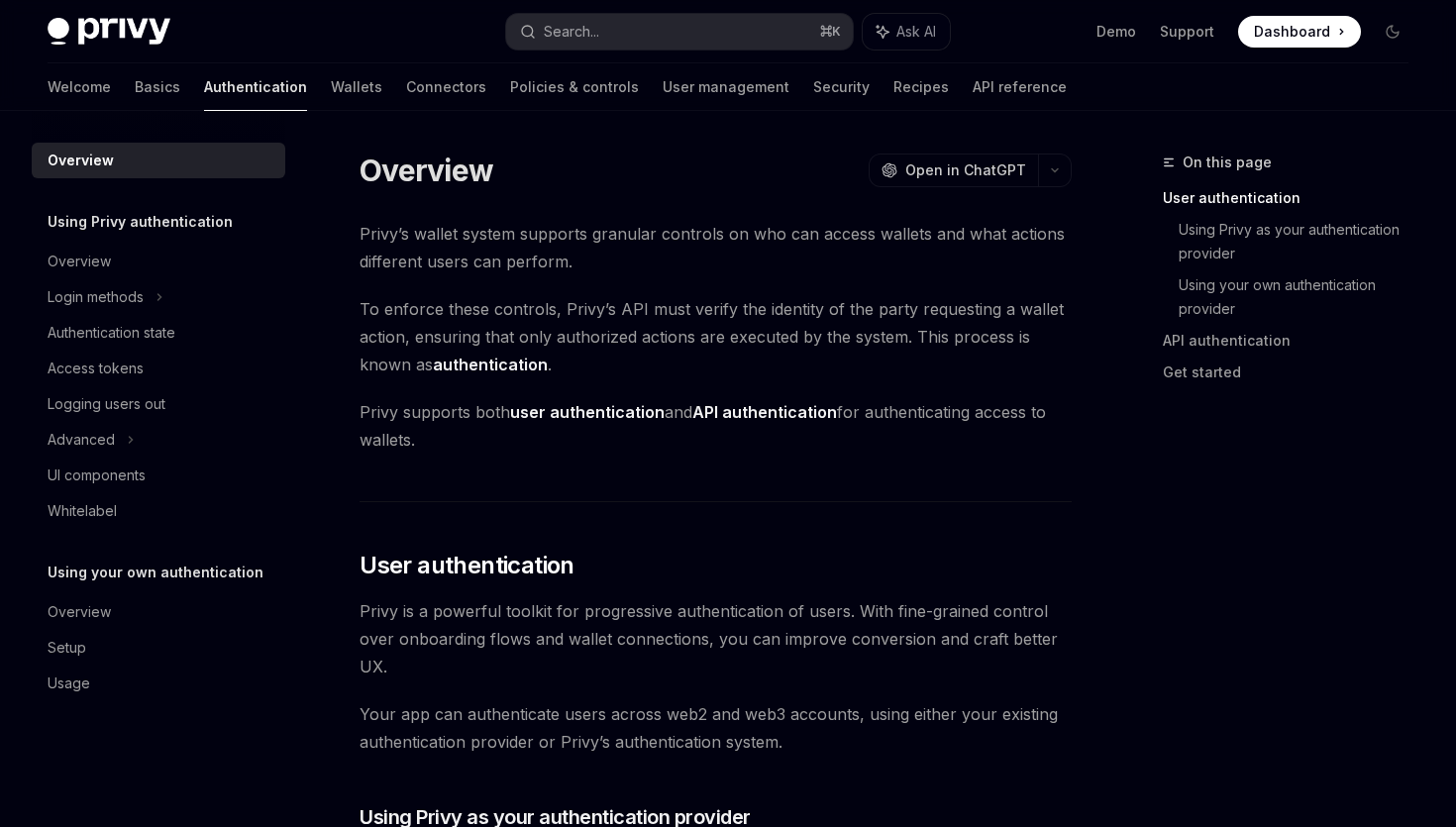 click on "To enforce these controls, Privy’s API must verify the identity of the party requesting a wallet action, ensuring that only authorized actions are executed by the system. This process is known as  authentication ." at bounding box center [715, 337] 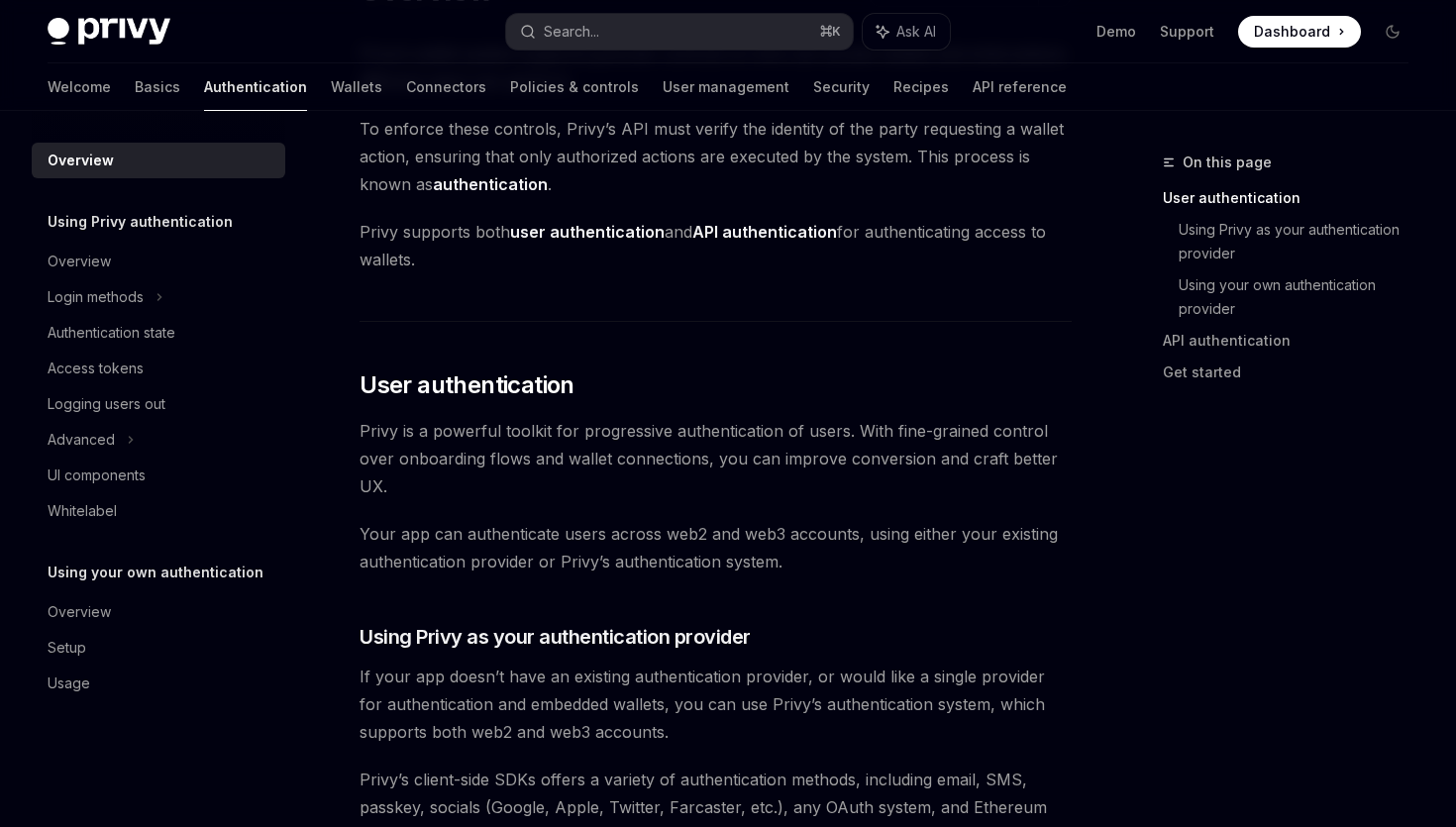 scroll, scrollTop: 257, scrollLeft: 0, axis: vertical 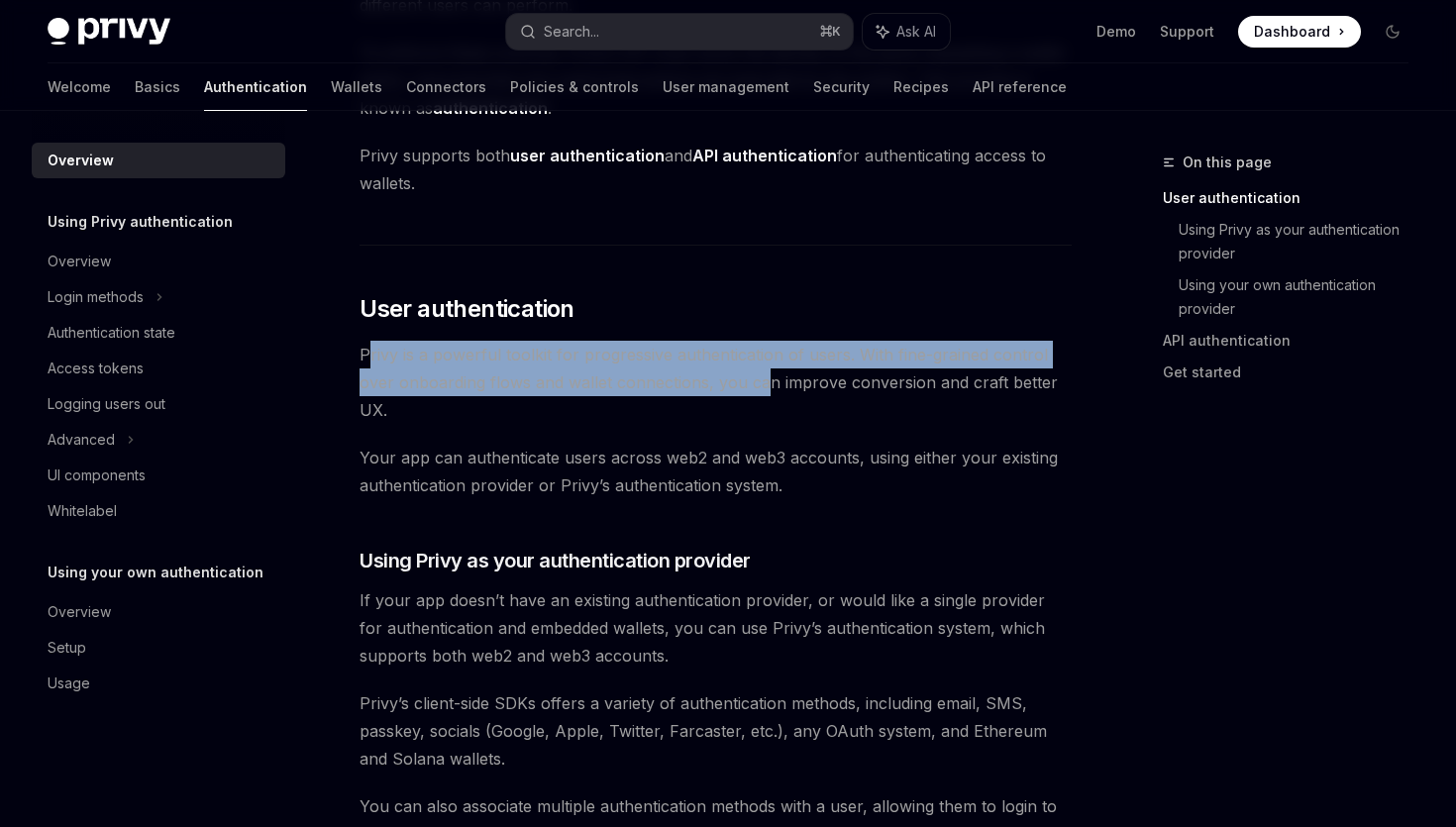 drag, startPoint x: 430, startPoint y: 356, endPoint x: 766, endPoint y: 378, distance: 336.71947 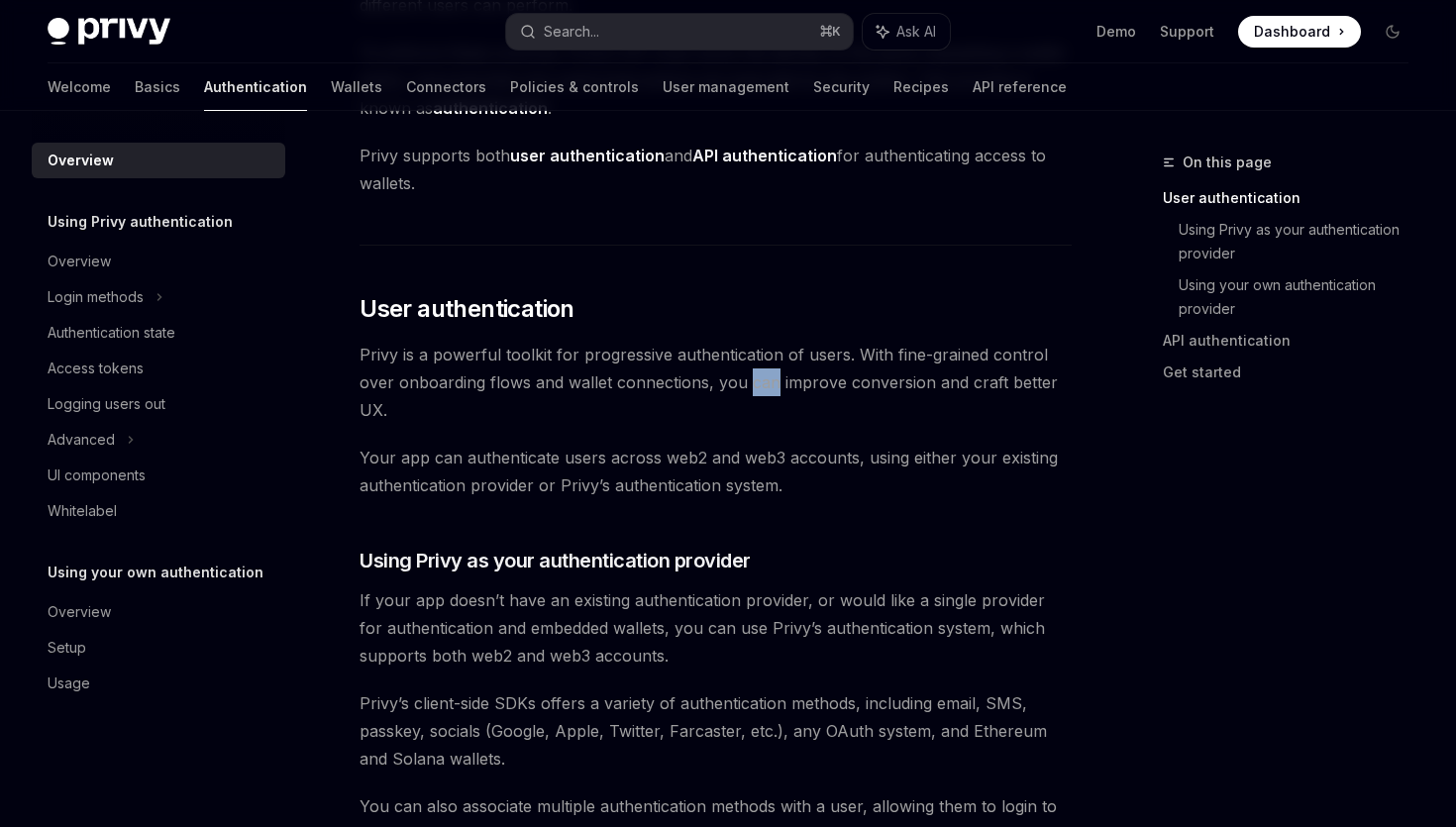 click on "Privy is a powerful toolkit for progressive authentication of users. With fine-grained control over onboarding flows and wallet connections, you can improve conversion and craft better UX." at bounding box center (715, 382) 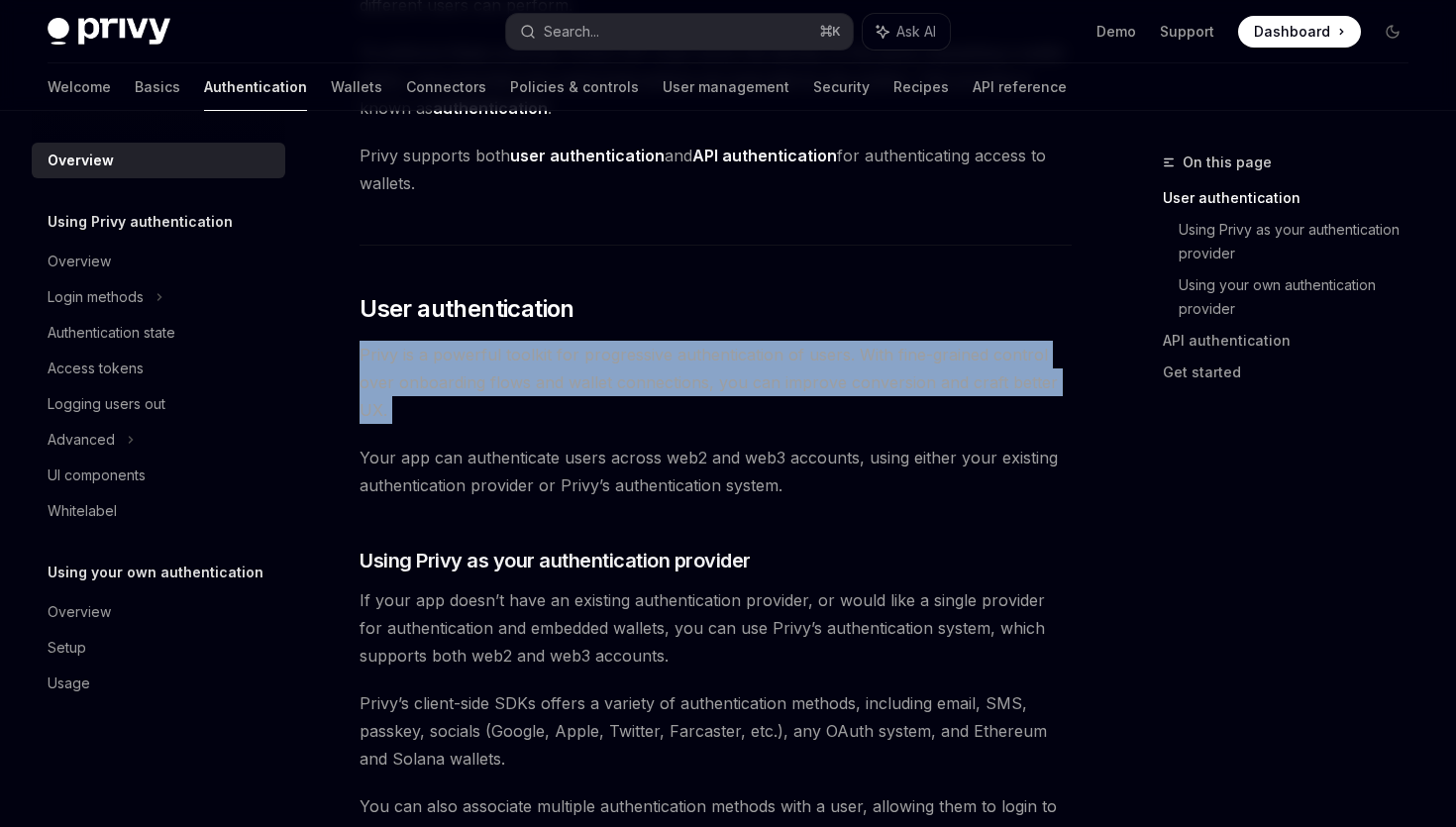 click on "Privy is a powerful toolkit for progressive authentication of users. With fine-grained control over onboarding flows and wallet connections, you can improve conversion and craft better UX." at bounding box center (715, 382) 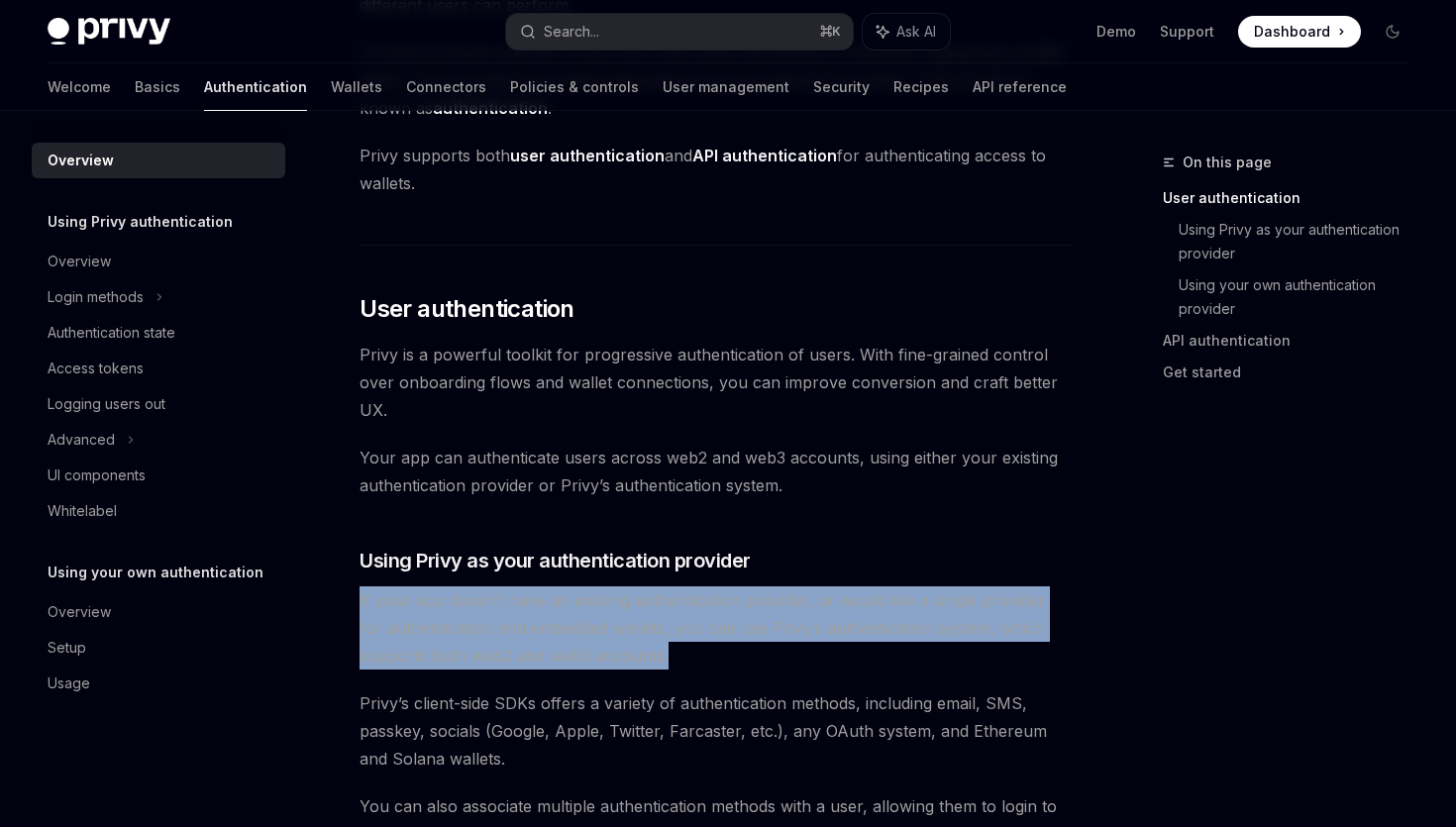 drag, startPoint x: 572, startPoint y: 595, endPoint x: 703, endPoint y: 646, distance: 140.57738 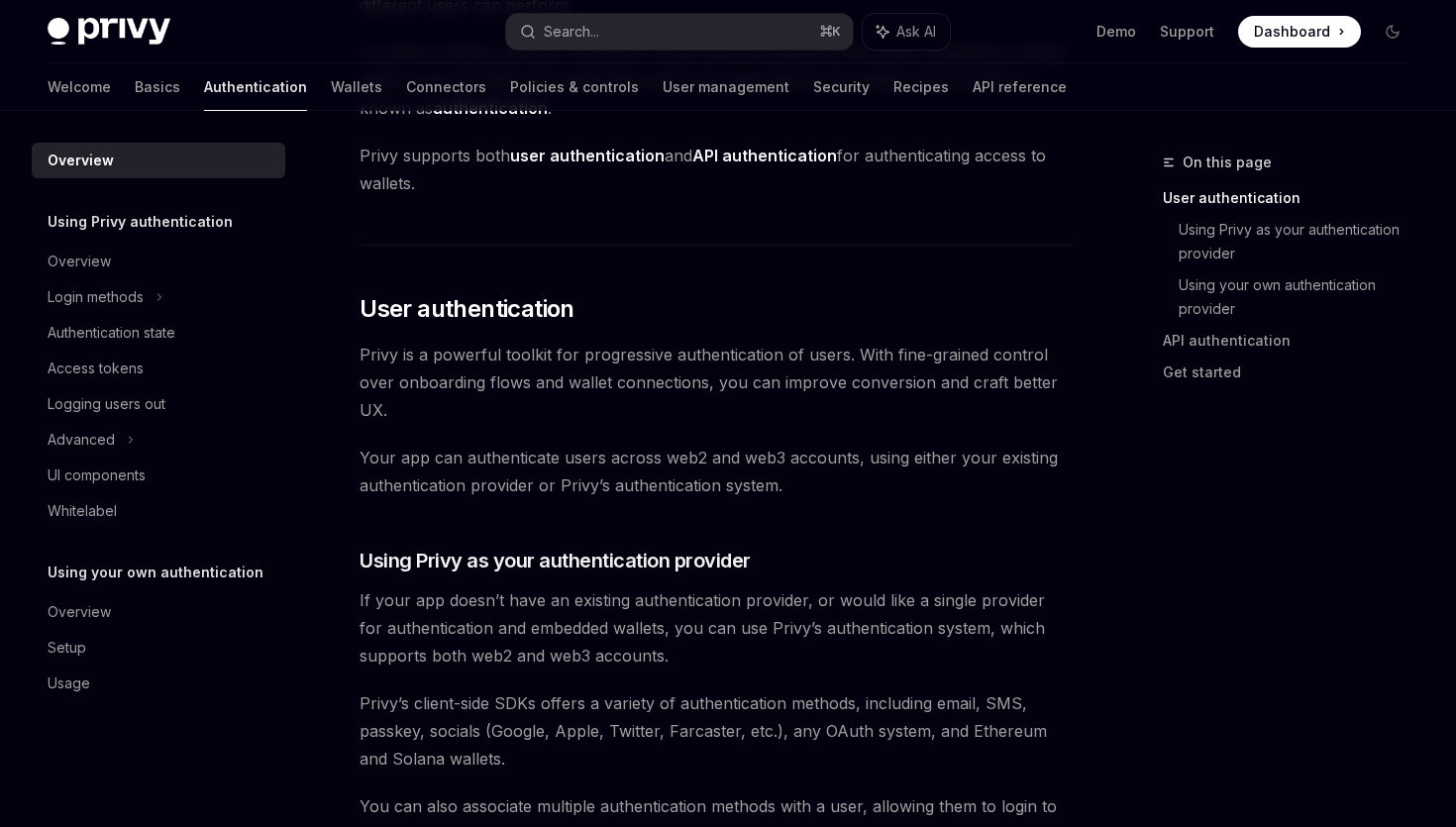 click on "If your app doesn’t have an existing authentication provider, or would like a single provider for authentication and embedded wallets, you can use Privy’s authentication system, which supports both web2 and web3 accounts." at bounding box center [715, 628] 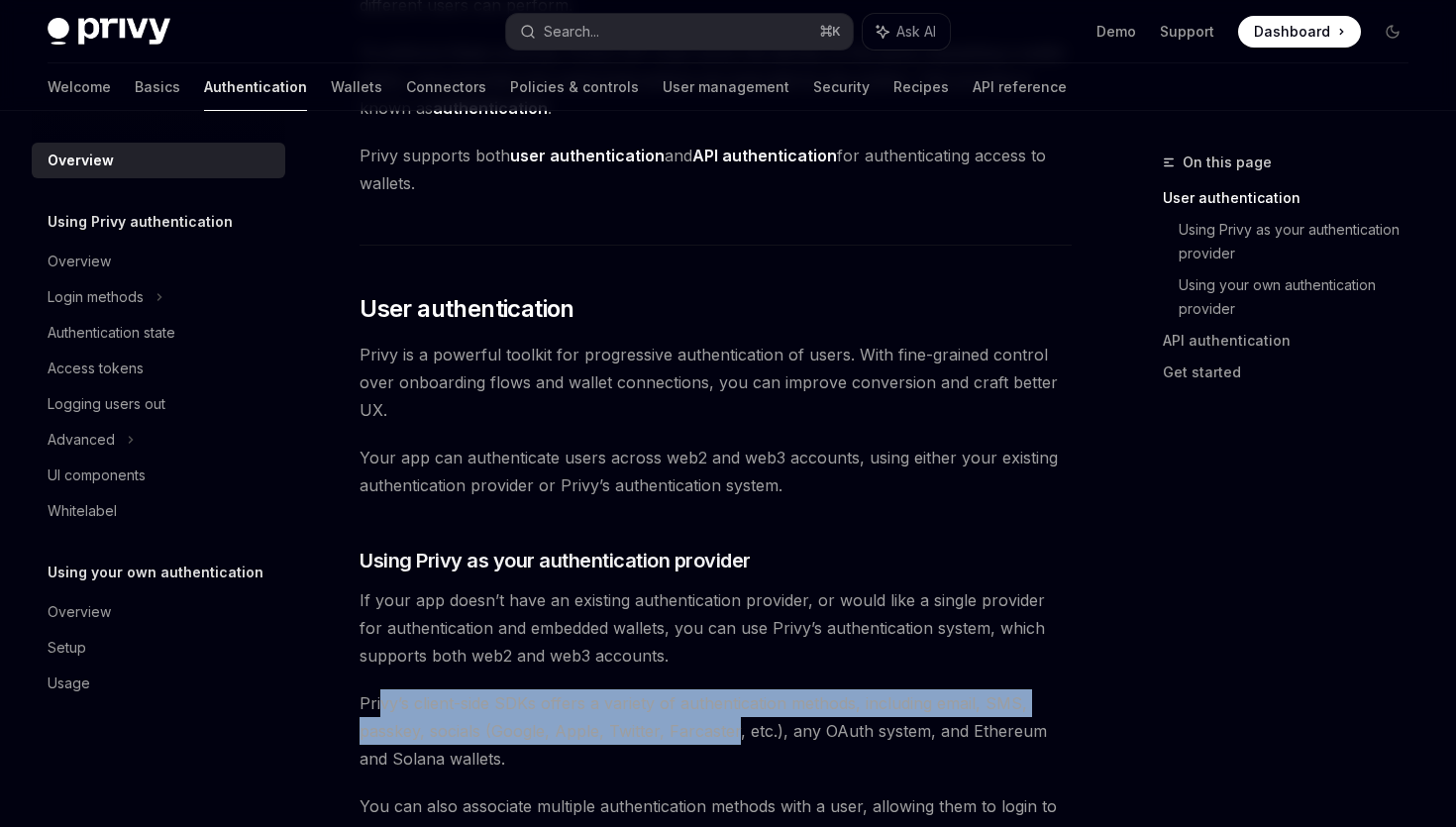 drag, startPoint x: 565, startPoint y: 701, endPoint x: 738, endPoint y: 721, distance: 174.15223 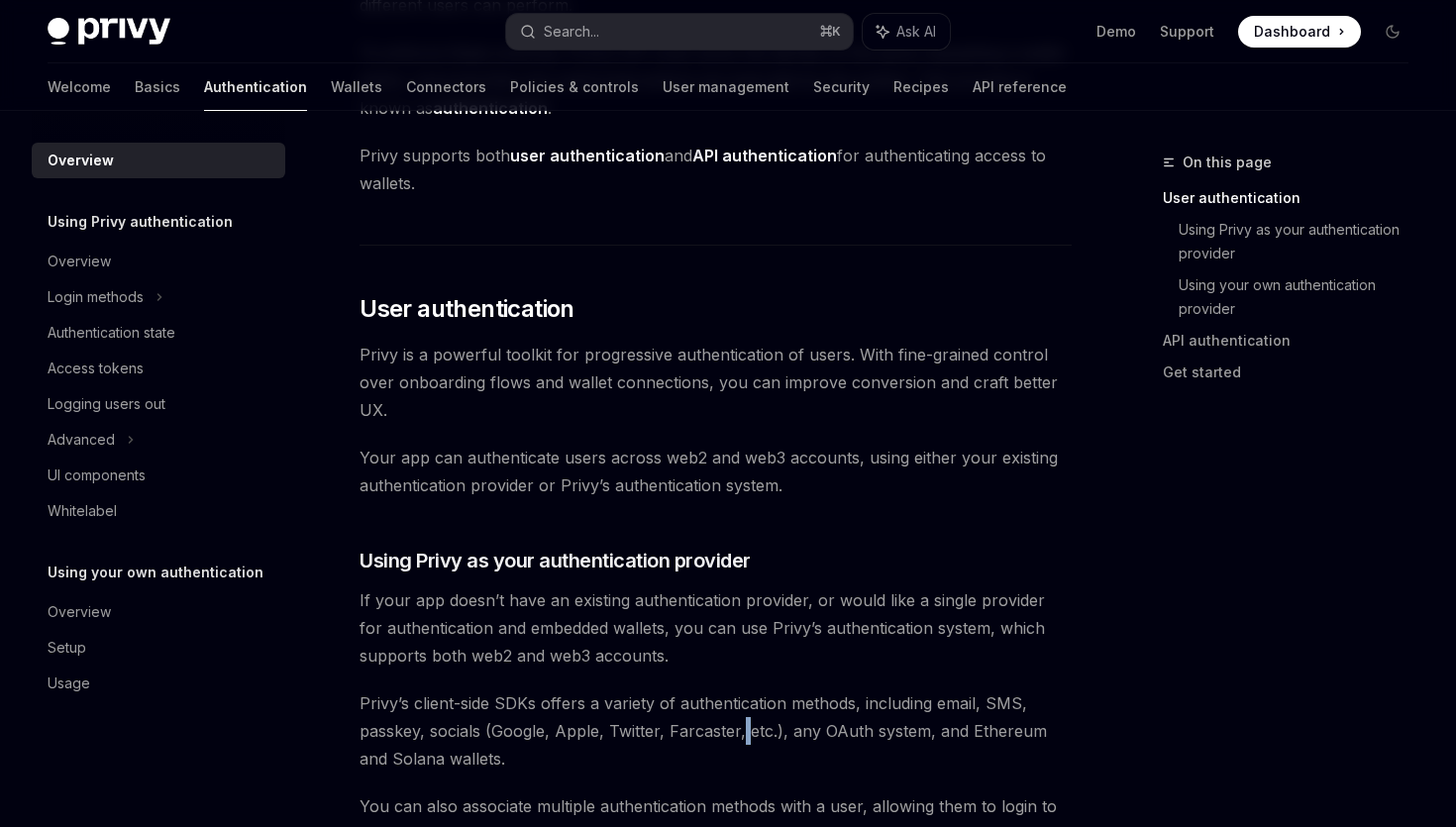click on "Privy’s client-side SDKs offers a variety of authentication methods, including email, SMS, passkey, socials (Google, Apple, Twitter, Farcaster, etc.), any OAuth system, and Ethereum and Solana wallets." at bounding box center [715, 731] 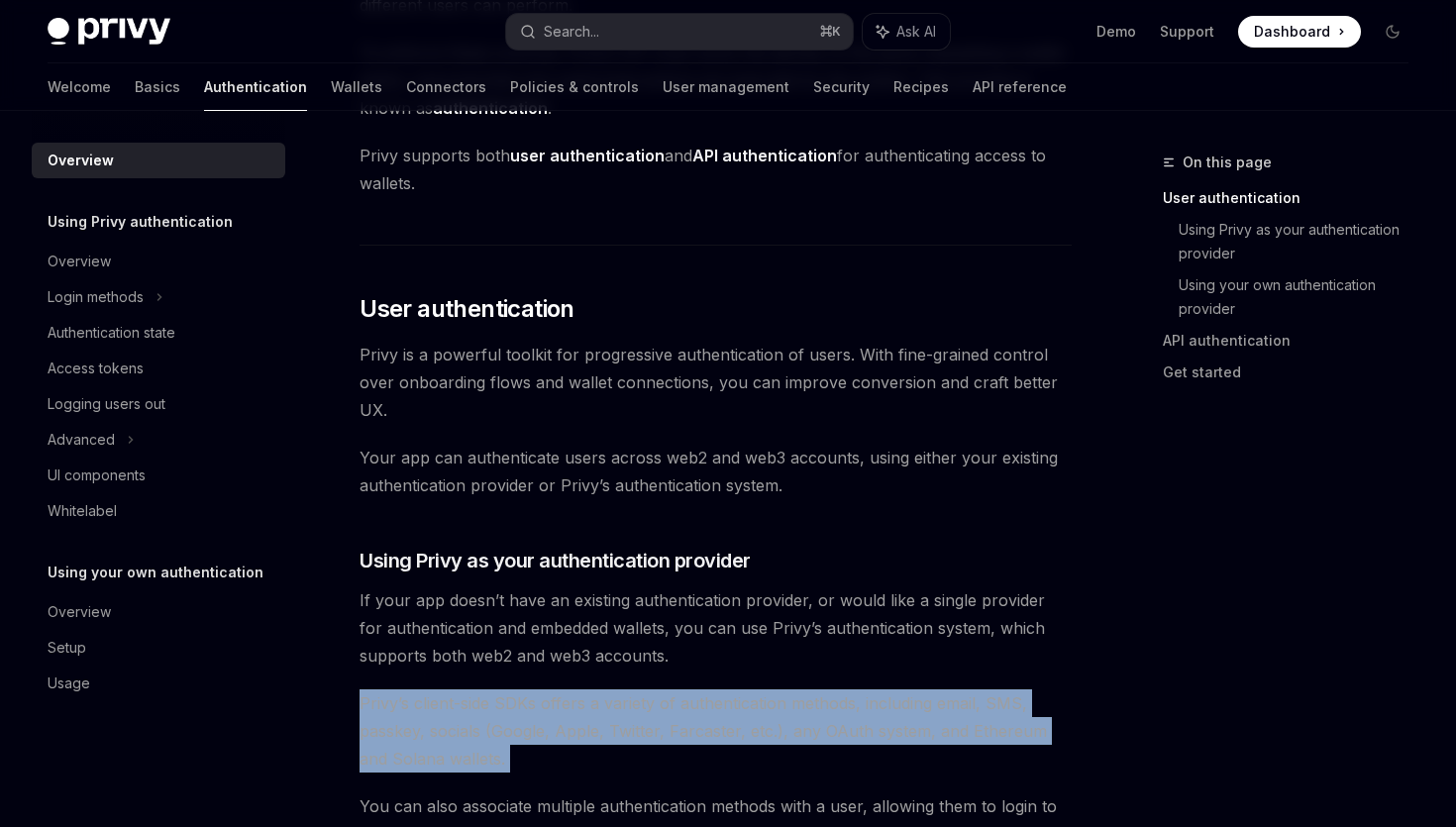 click on "Privy’s client-side SDKs offers a variety of authentication methods, including email, SMS, passkey, socials (Google, Apple, Twitter, Farcaster, etc.), any OAuth system, and Ethereum and Solana wallets." at bounding box center [715, 731] 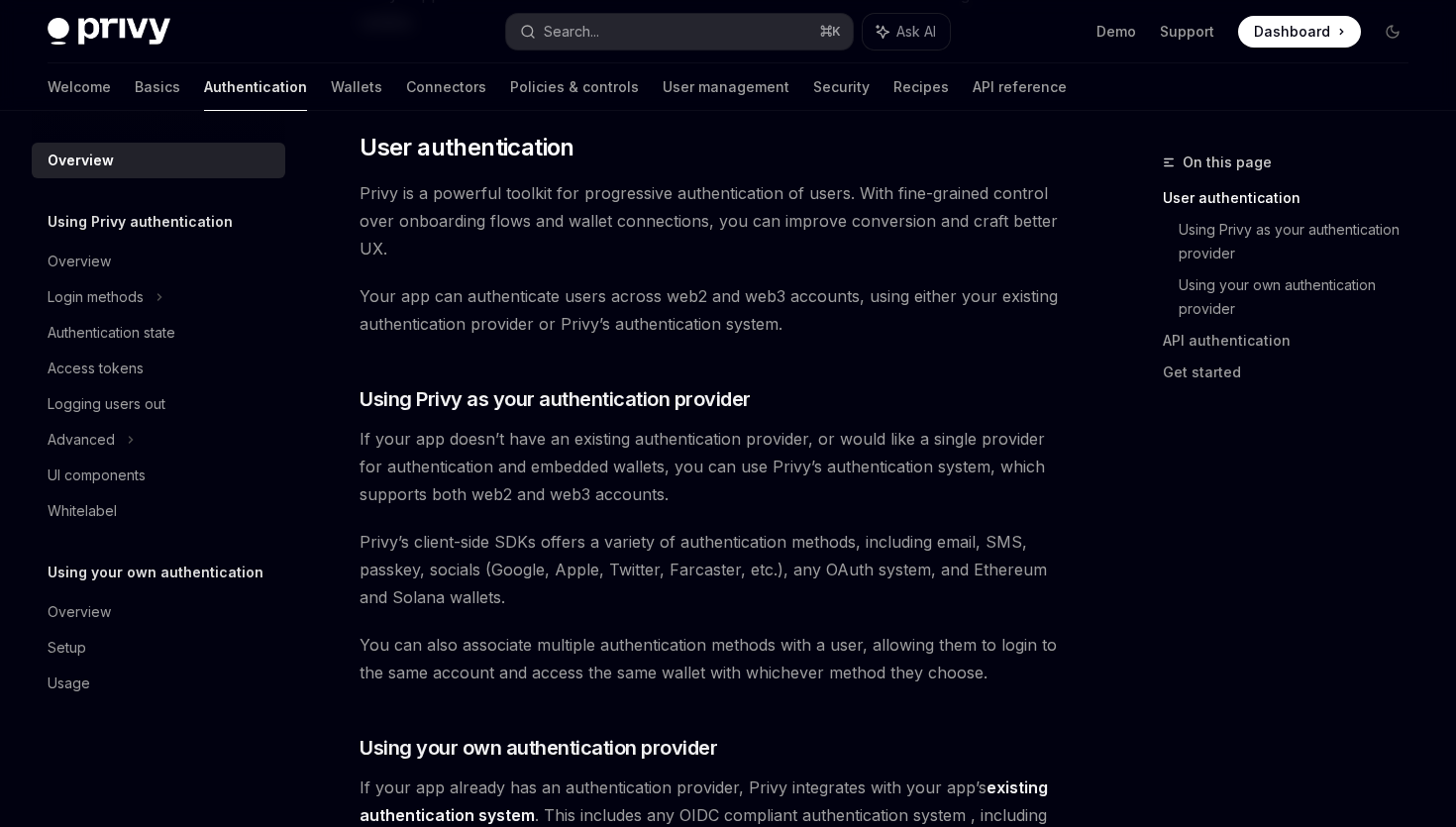 scroll, scrollTop: 422, scrollLeft: 0, axis: vertical 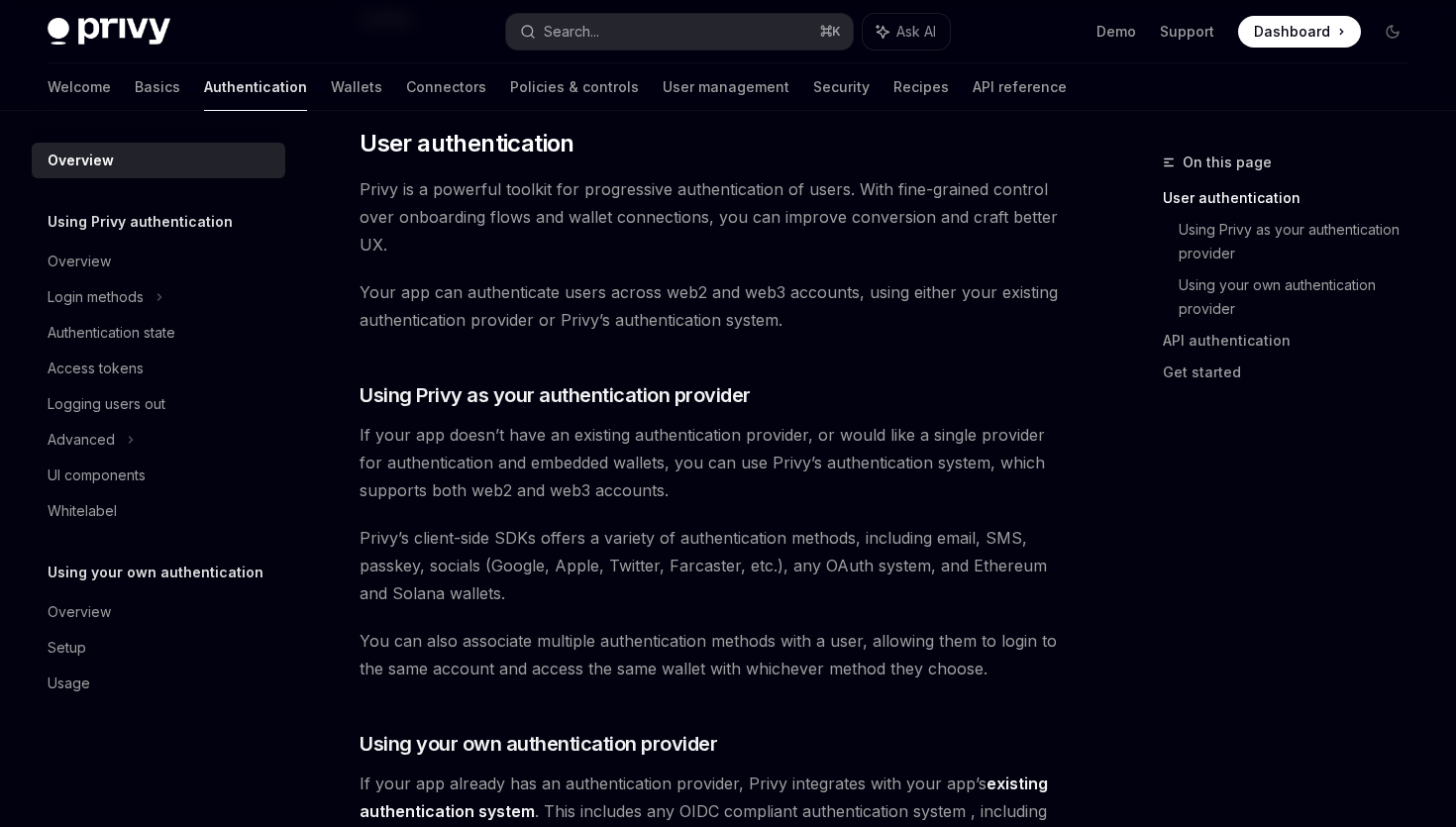 click on "You can also associate multiple authentication methods with a user, allowing them to login to the same account and access the same wallet with whichever method they choose." at bounding box center (715, 655) 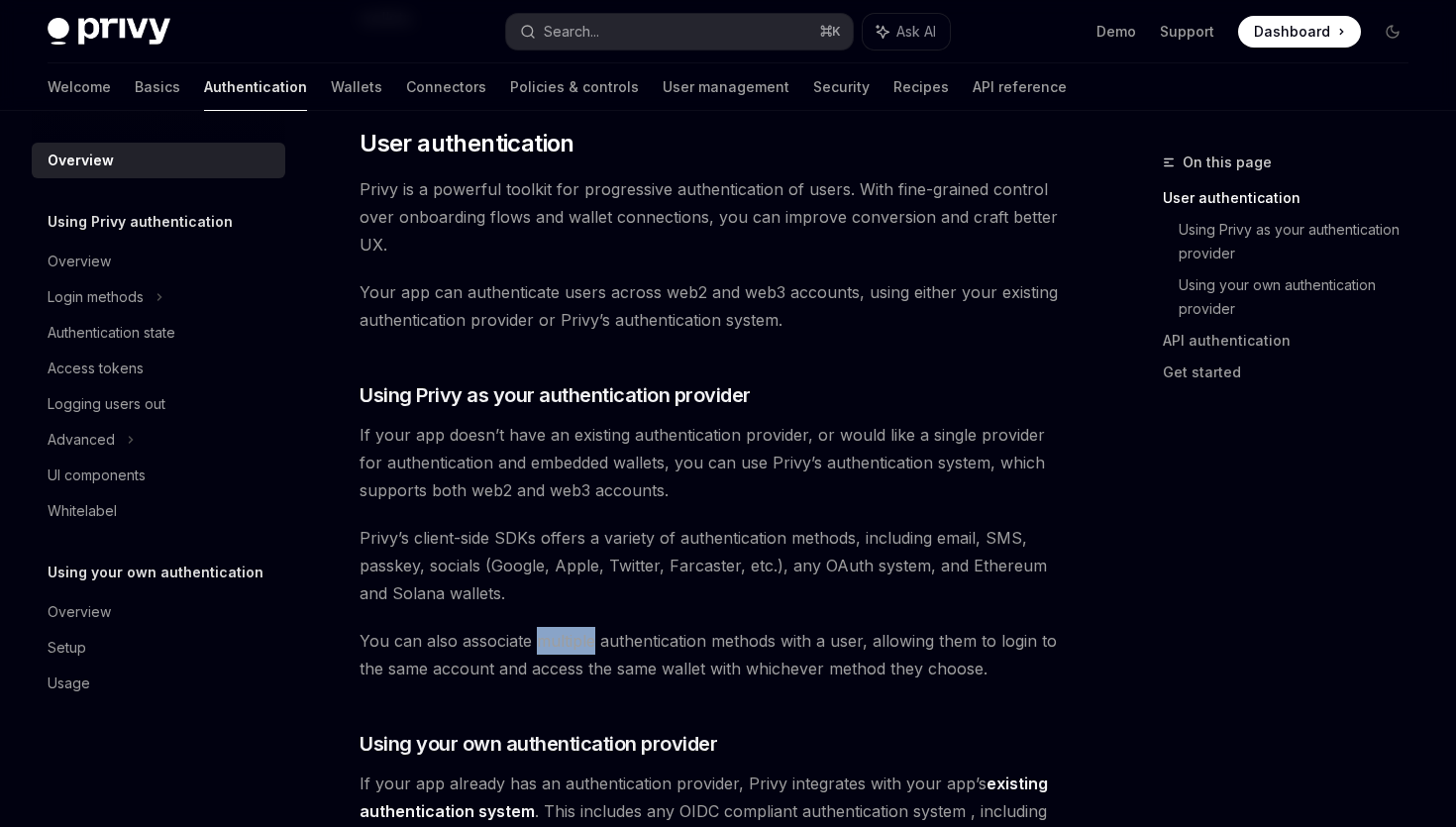 click on "You can also associate multiple authentication methods with a user, allowing them to login to the same account and access the same wallet with whichever method they choose." at bounding box center [715, 655] 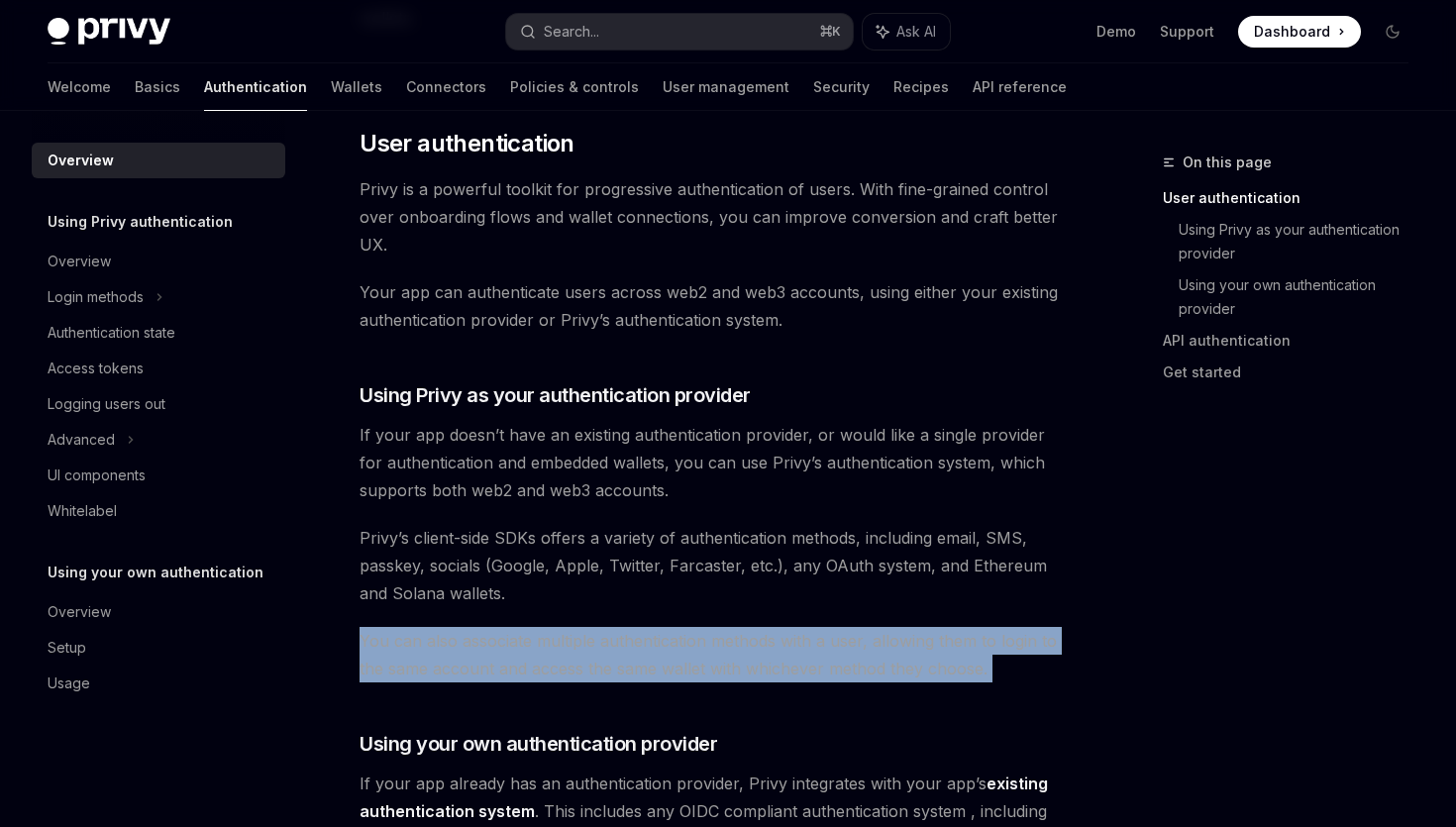 click on "You can also associate multiple authentication methods with a user, allowing them to login to the same account and access the same wallet with whichever method they choose." at bounding box center [715, 655] 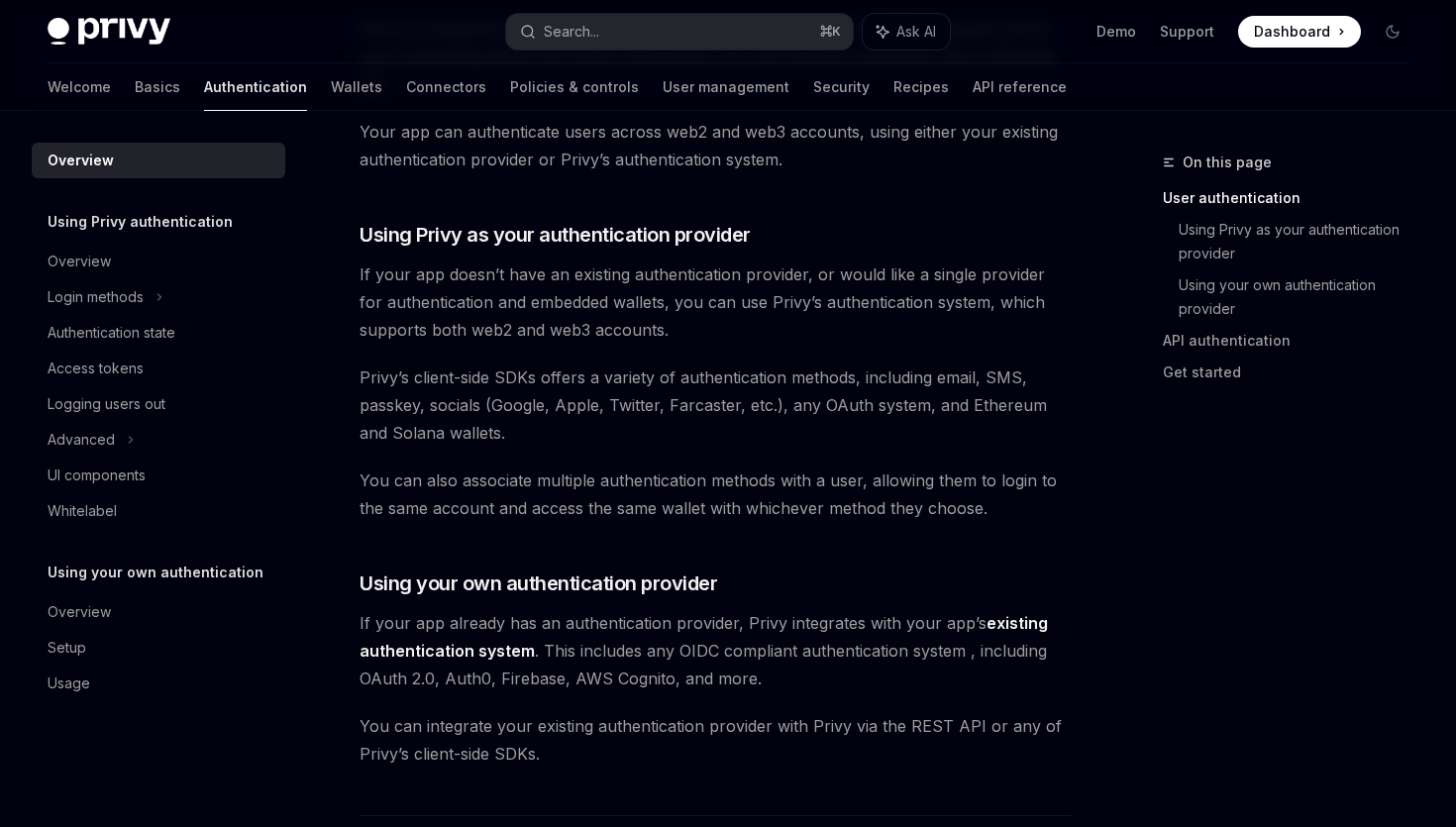 scroll, scrollTop: 583, scrollLeft: 0, axis: vertical 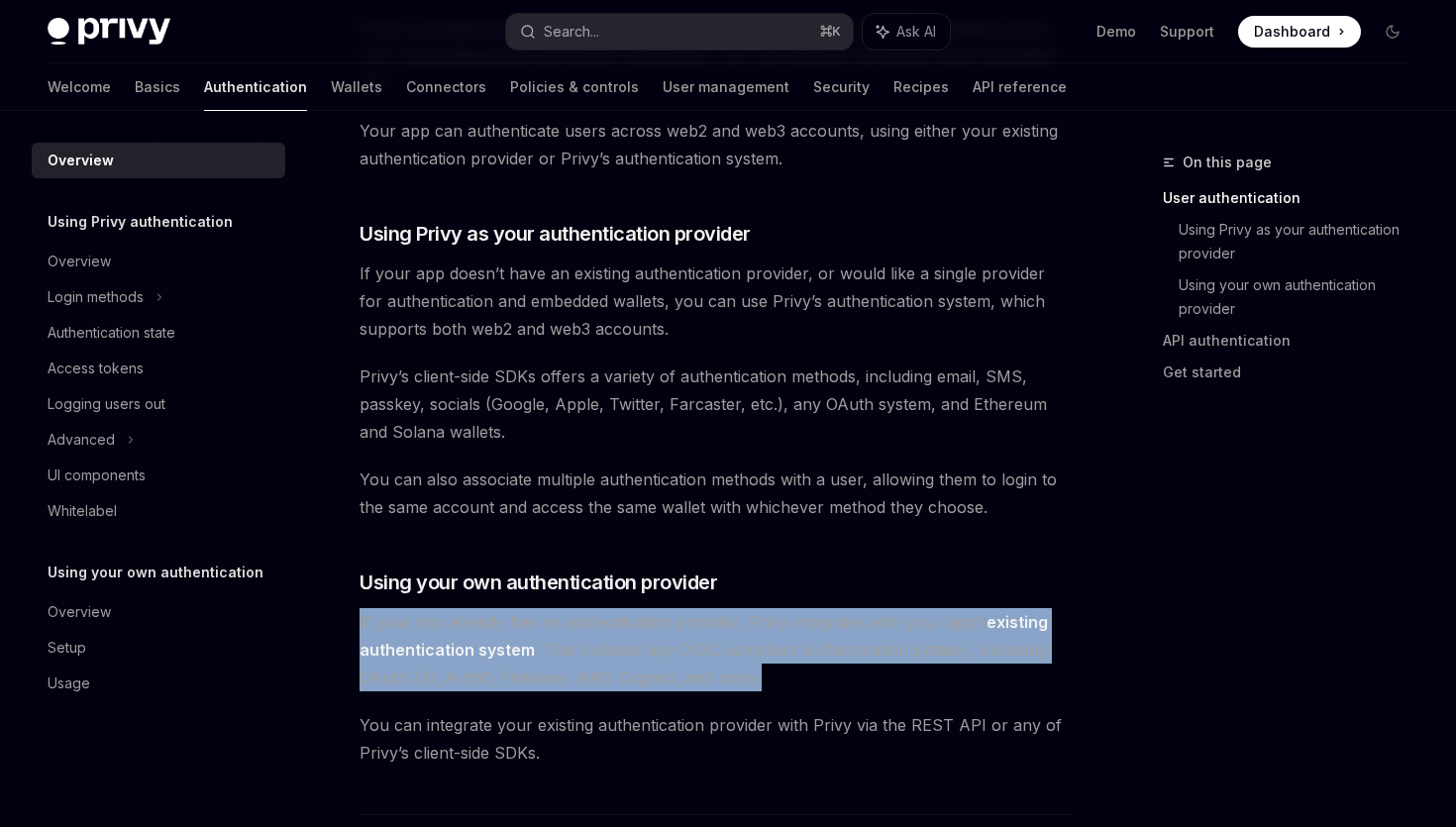 drag, startPoint x: 364, startPoint y: 617, endPoint x: 763, endPoint y: 672, distance: 402.77289 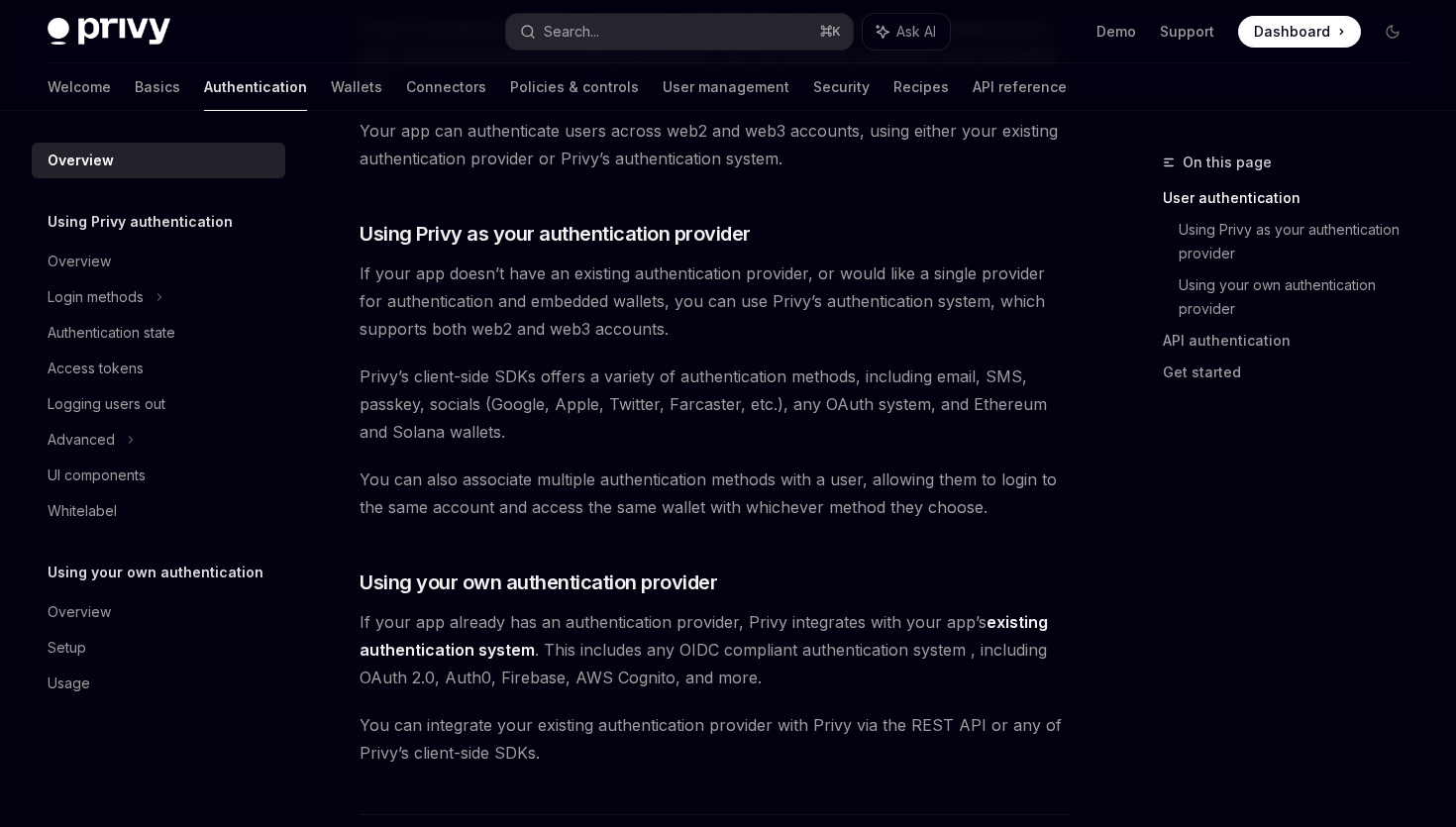 click on "If your app already has an authentication provider, Privy integrates with your app’s  existing authentication system . This includes any OIDC compliant authentication system , including OAuth 2.0, Auth0, Firebase, AWS Cognito, and more." at bounding box center [715, 650] 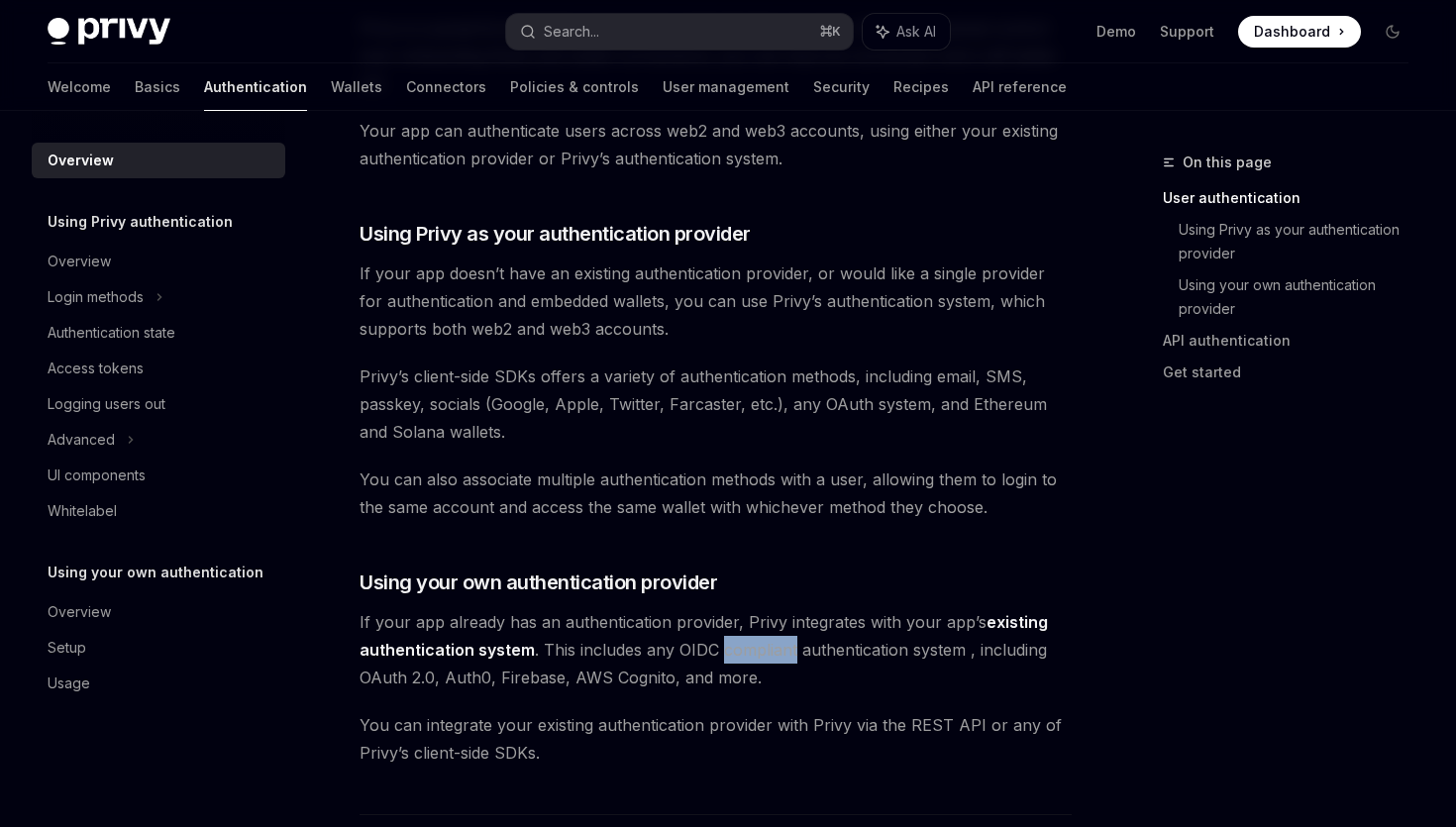 click on "If your app already has an authentication provider, Privy integrates with your app’s  existing authentication system . This includes any OIDC compliant authentication system , including OAuth 2.0, Auth0, Firebase, AWS Cognito, and more." at bounding box center (715, 650) 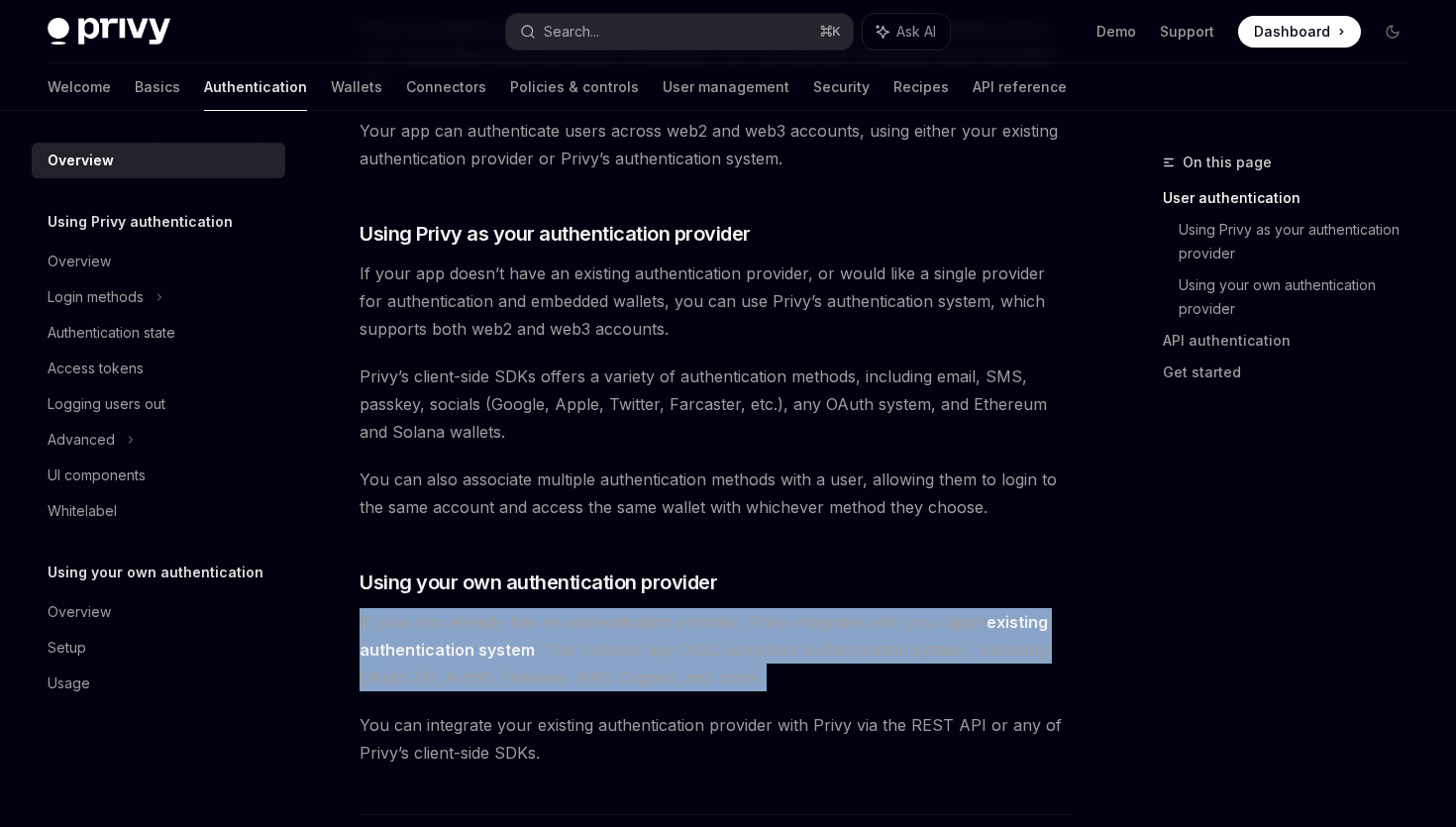 click on "If your app already has an authentication provider, Privy integrates with your app’s  existing authentication system . This includes any OIDC compliant authentication system , including OAuth 2.0, Auth0, Firebase, AWS Cognito, and more." at bounding box center [715, 650] 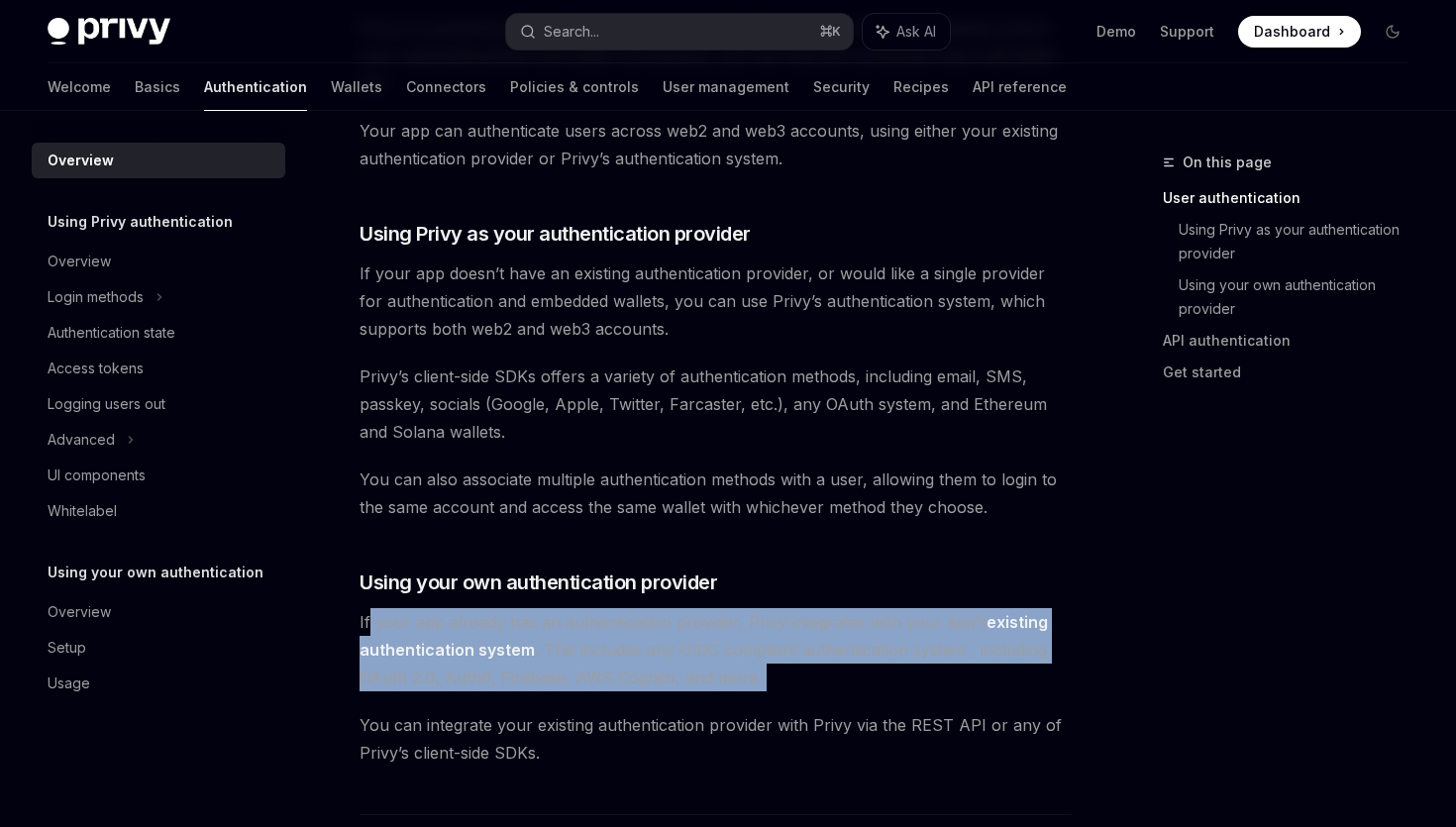 drag, startPoint x: 778, startPoint y: 672, endPoint x: 368, endPoint y: 613, distance: 414.2234 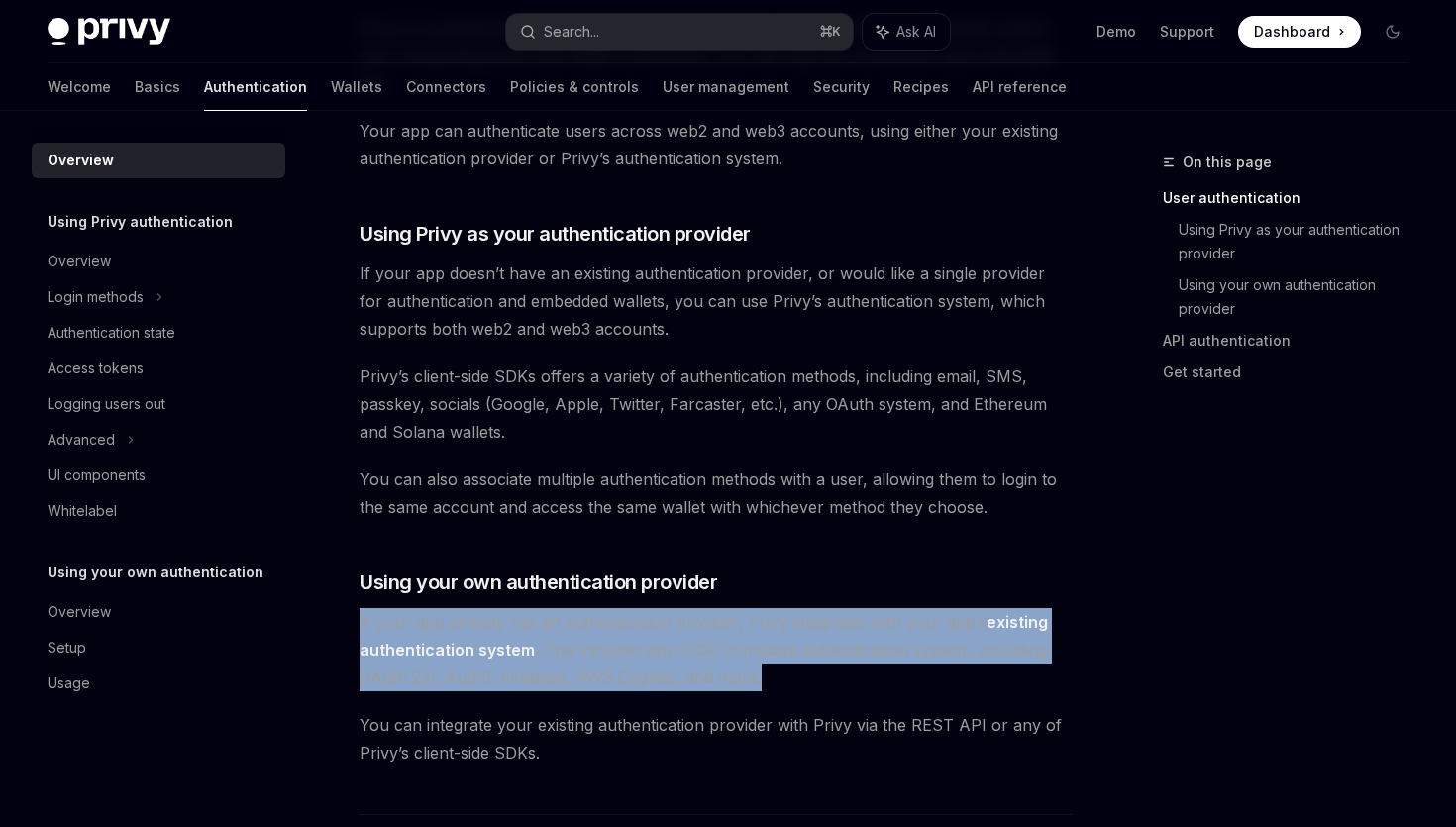 drag, startPoint x: 350, startPoint y: 613, endPoint x: 820, endPoint y: 671, distance: 473.5652 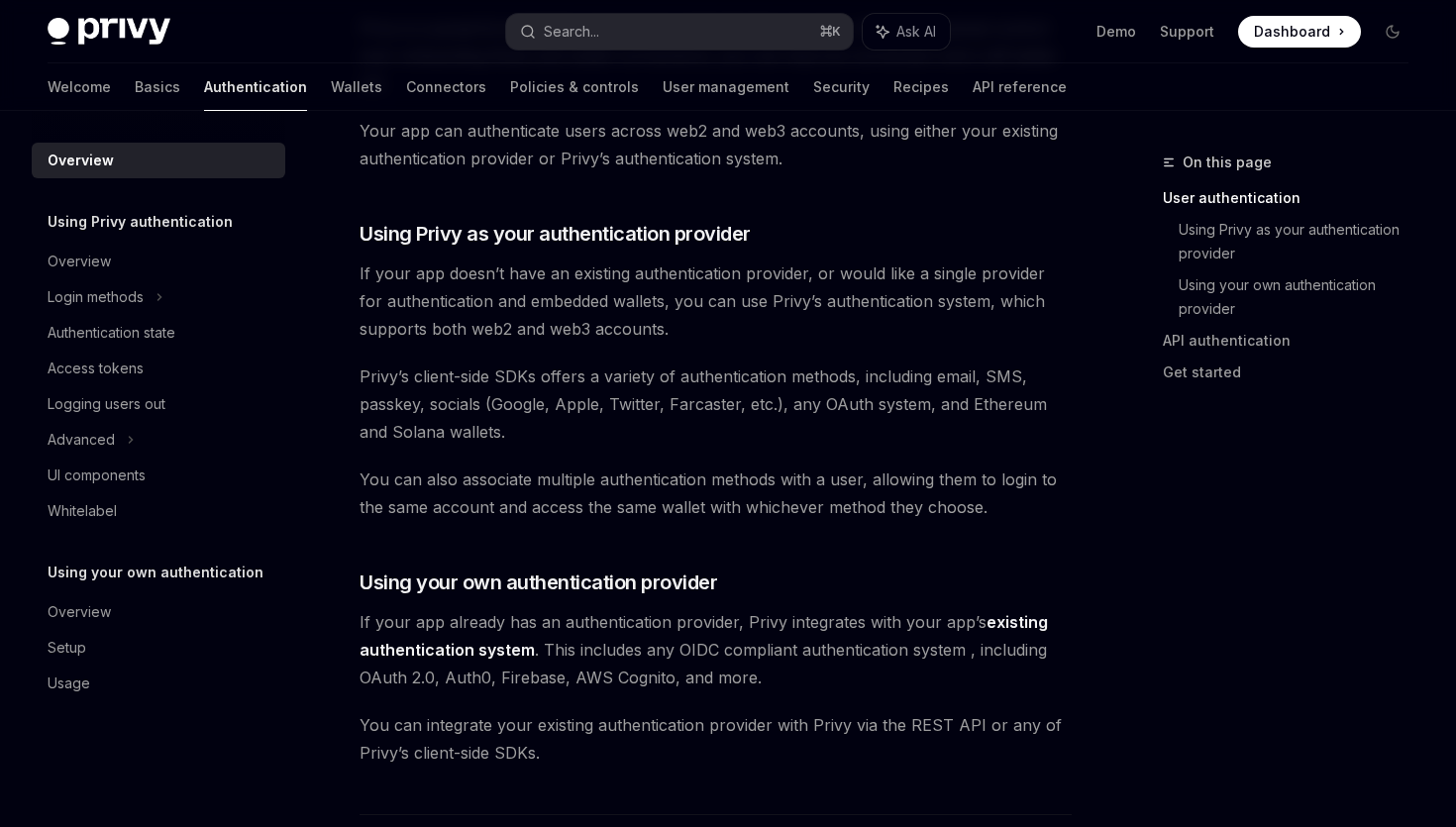 click on "If your app already has an authentication provider, Privy integrates with your app’s  existing authentication system . This includes any OIDC compliant authentication system , including OAuth 2.0, Auth0, Firebase, AWS Cognito, and more." at bounding box center (715, 650) 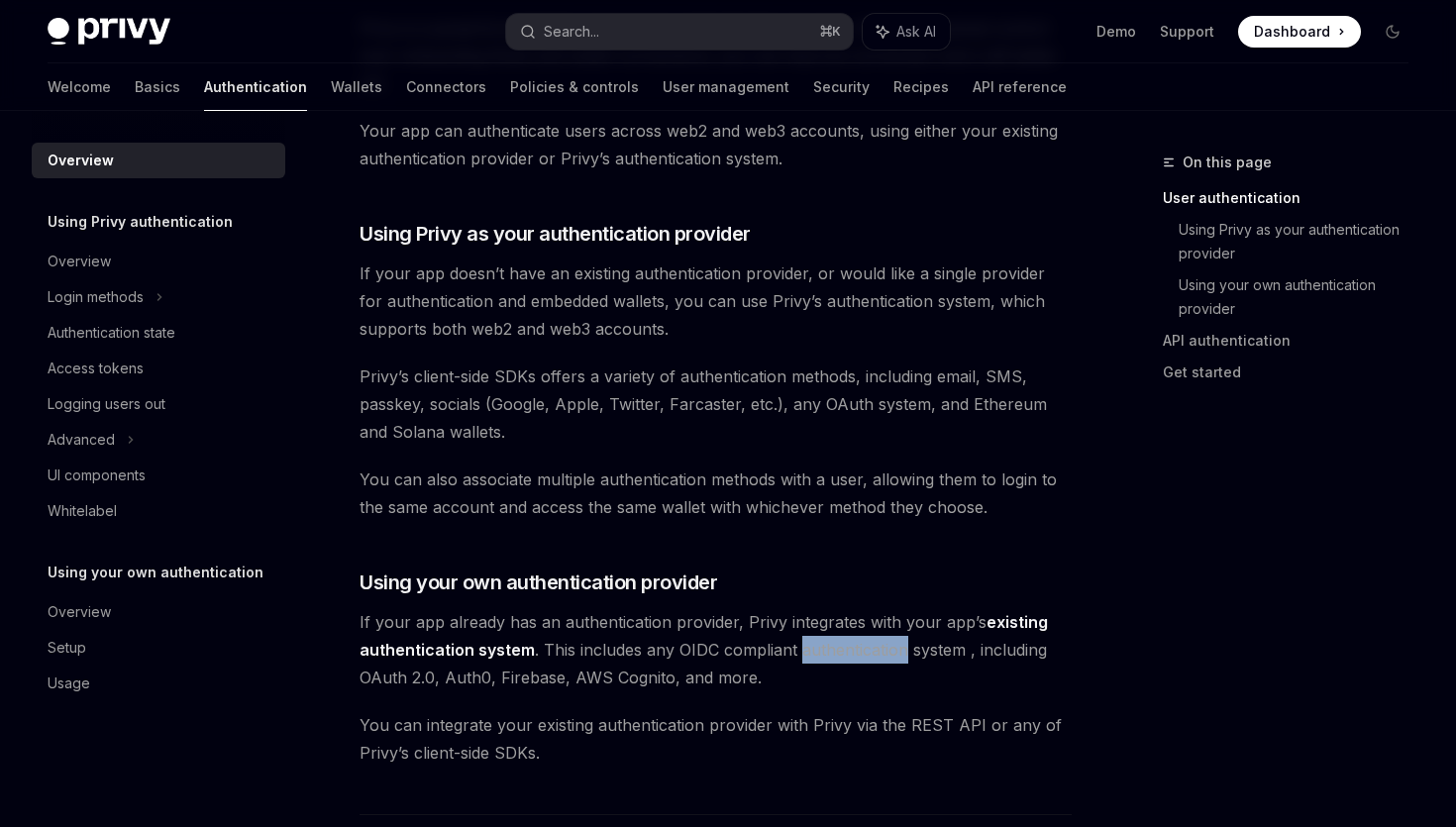 click on "If your app already has an authentication provider, Privy integrates with your app’s  existing authentication system . This includes any OIDC compliant authentication system , including OAuth 2.0, Auth0, Firebase, AWS Cognito, and more." at bounding box center [715, 650] 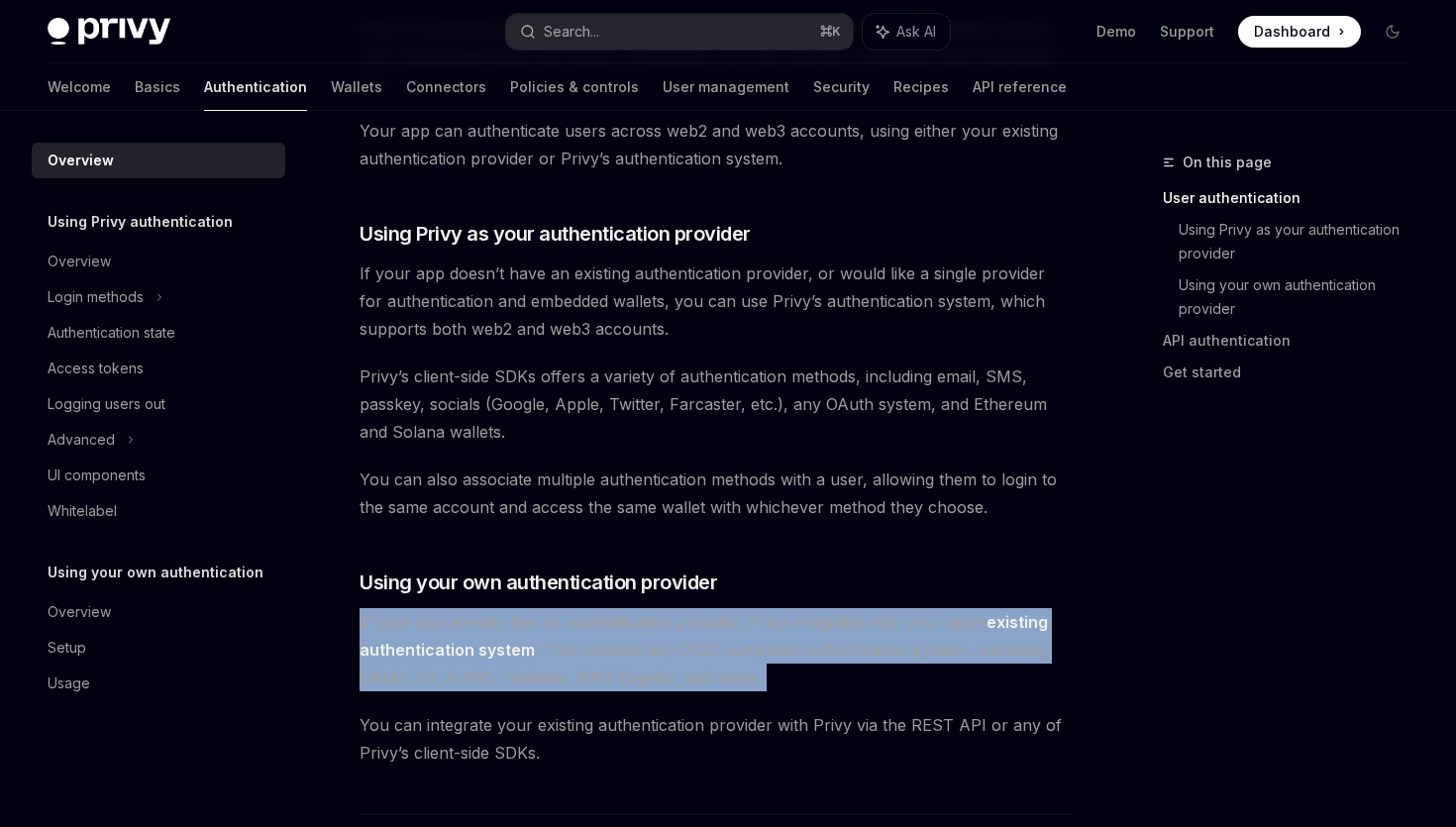 click on "If your app already has an authentication provider, Privy integrates with your app’s  existing authentication system . This includes any OIDC compliant authentication system , including OAuth 2.0, Auth0, Firebase, AWS Cognito, and more." at bounding box center [715, 650] 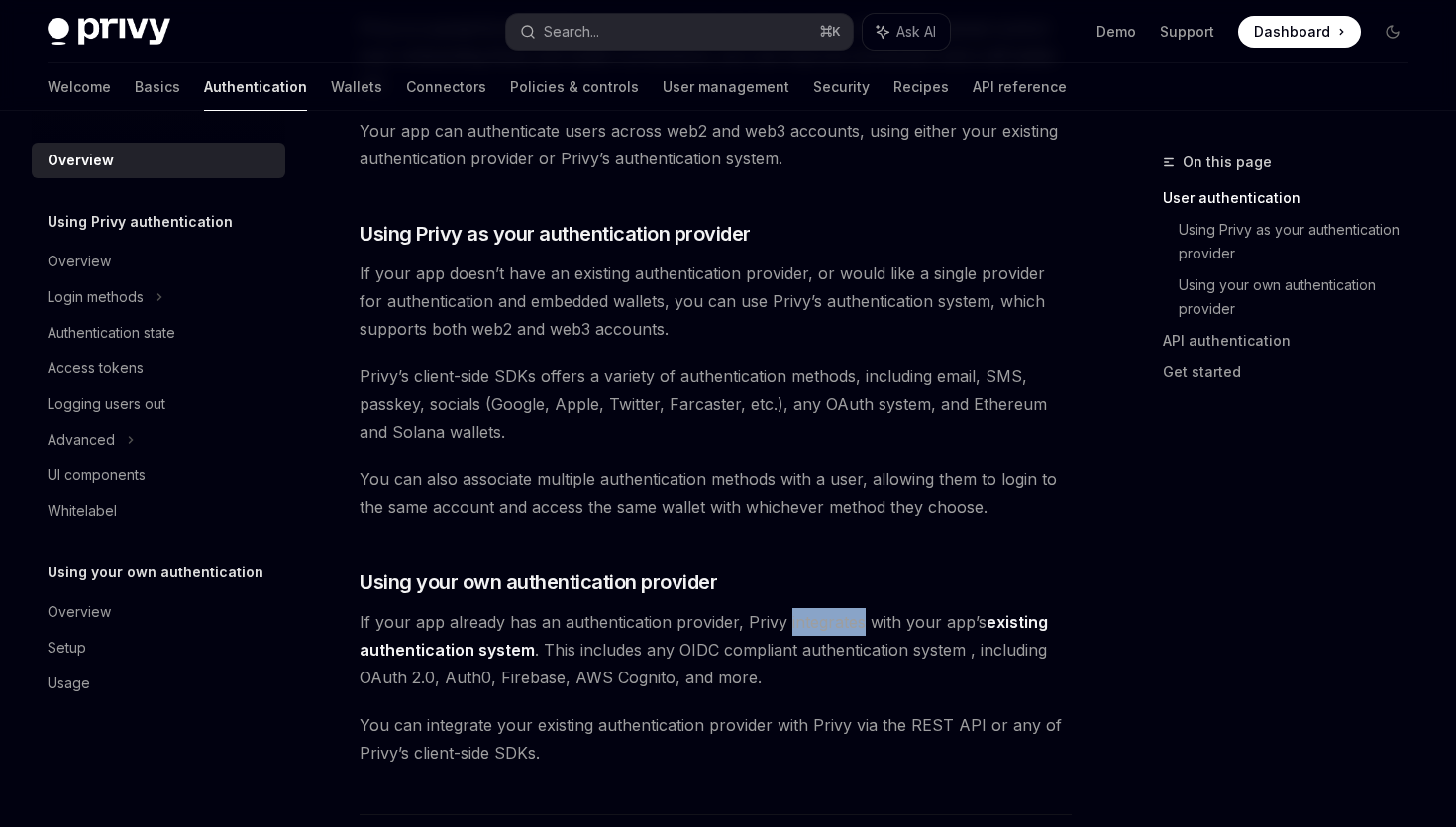 click on "If your app already has an authentication provider, Privy integrates with your app’s  existing authentication system . This includes any OIDC compliant authentication system , including OAuth 2.0, Auth0, Firebase, AWS Cognito, and more." at bounding box center (715, 650) 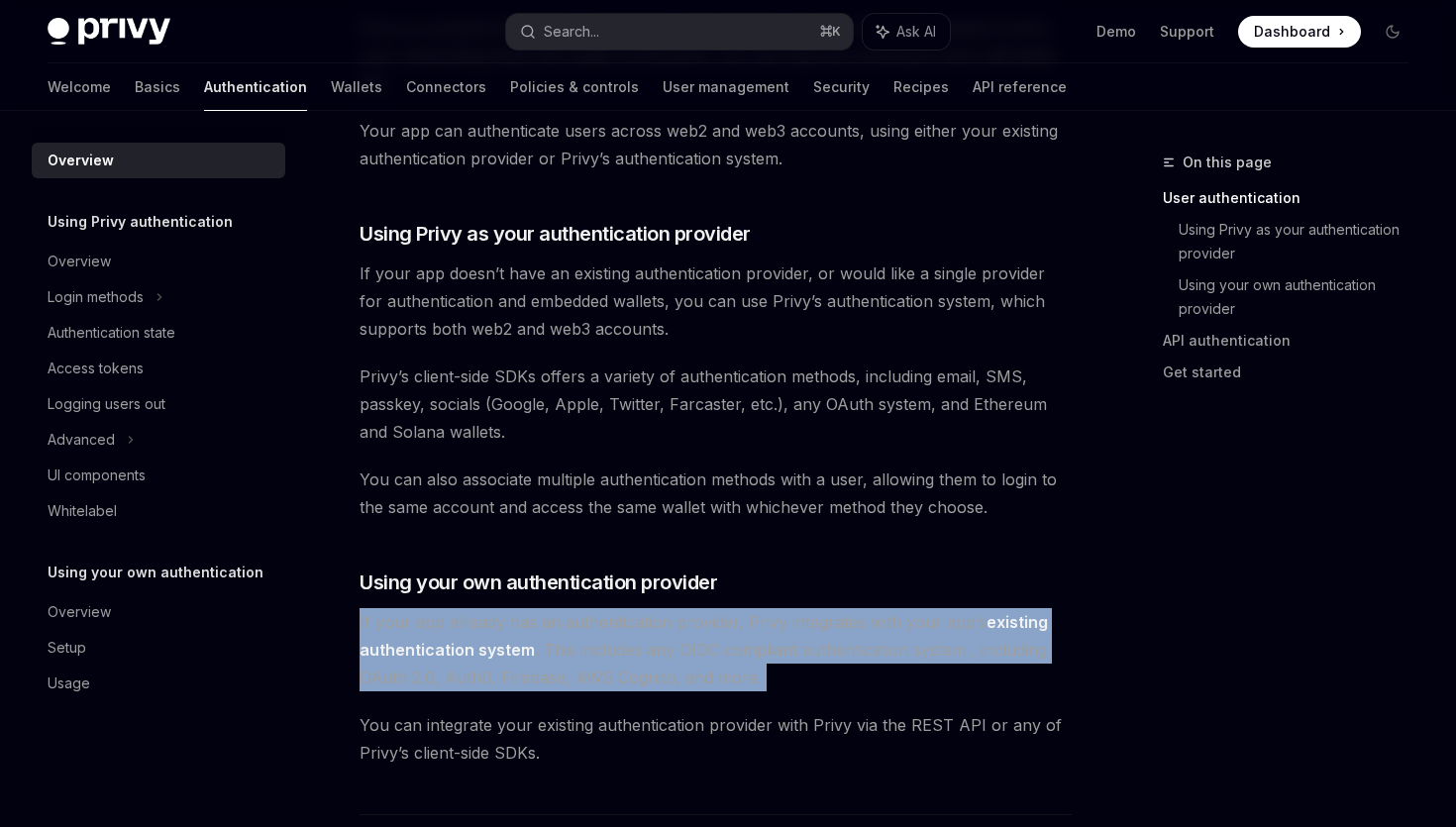 click on "If your app already has an authentication provider, Privy integrates with your app’s  existing authentication system . This includes any OIDC compliant authentication system , including OAuth 2.0, Auth0, Firebase, AWS Cognito, and more." at bounding box center [715, 650] 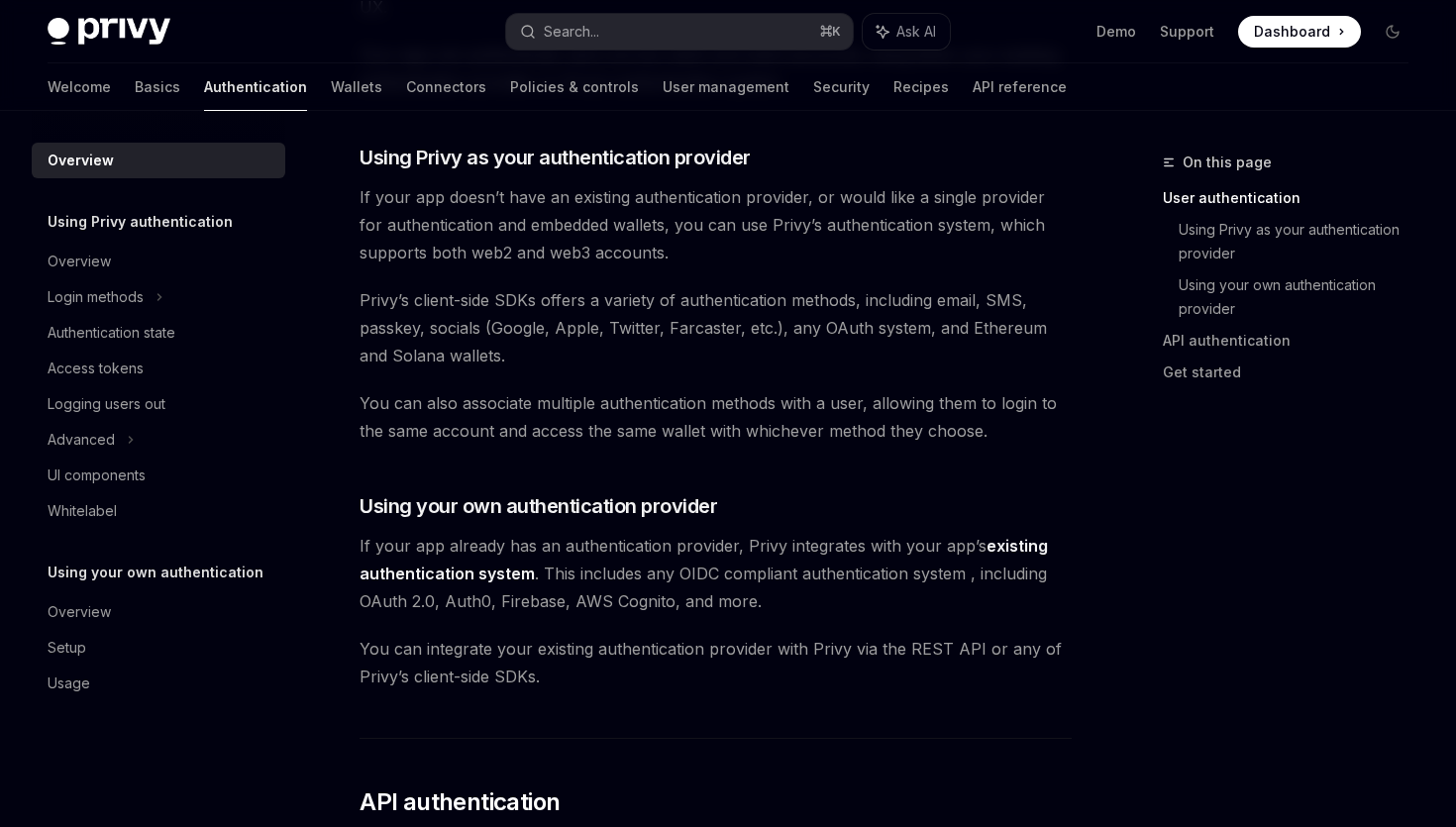 scroll, scrollTop: 944, scrollLeft: 0, axis: vertical 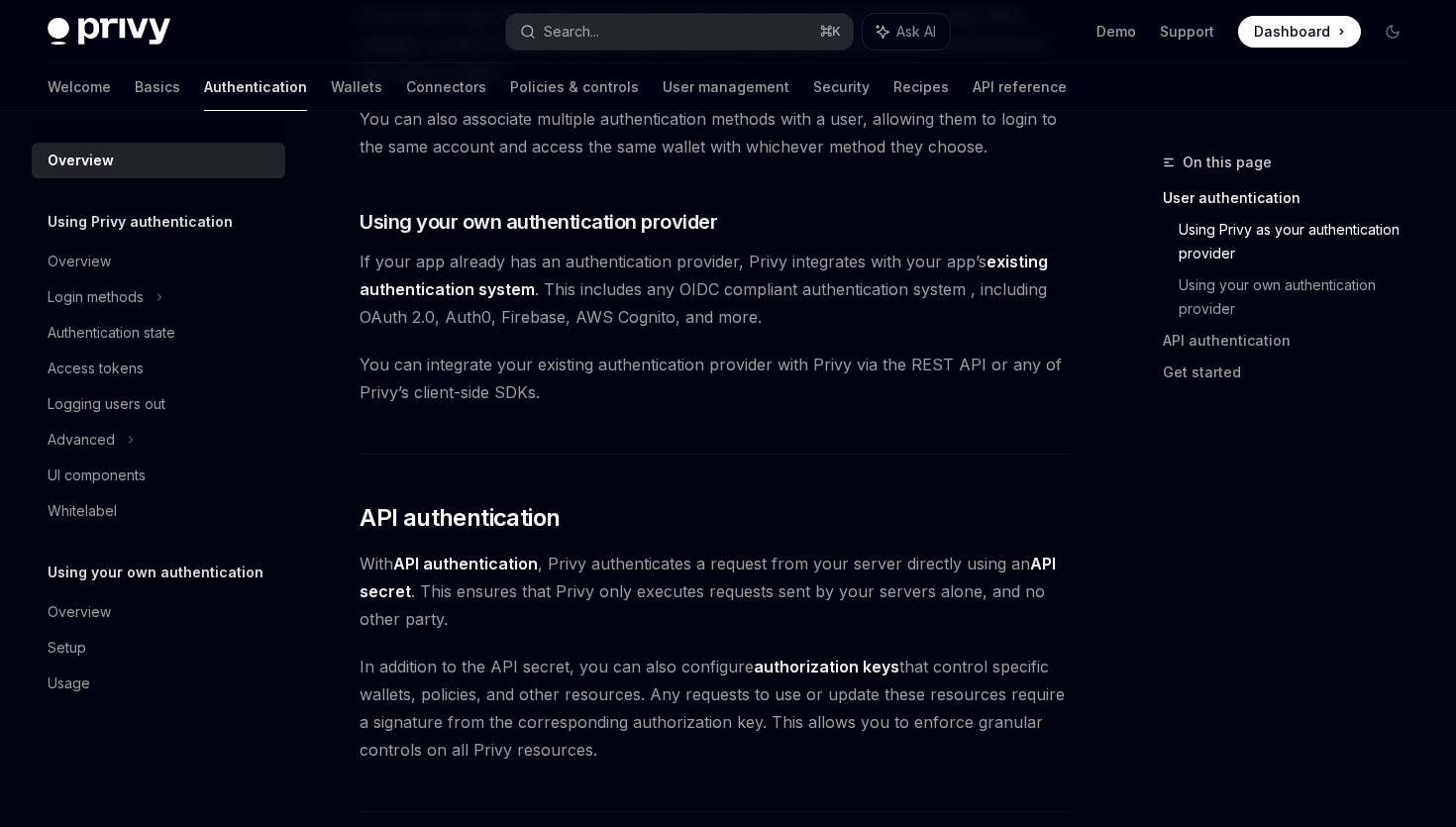 drag, startPoint x: 364, startPoint y: 549, endPoint x: 720, endPoint y: 761, distance: 414.34285 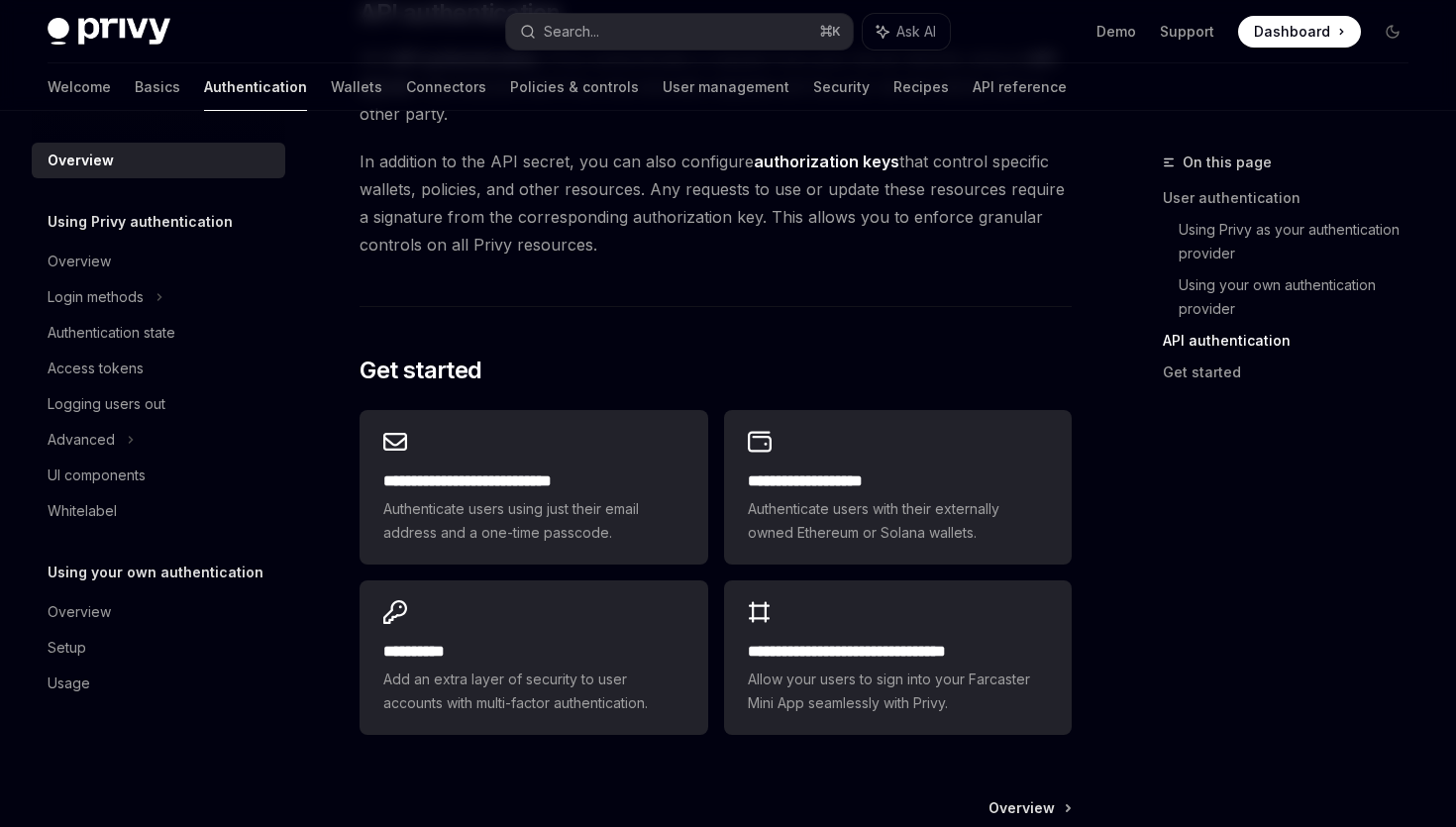 scroll, scrollTop: 1493, scrollLeft: 0, axis: vertical 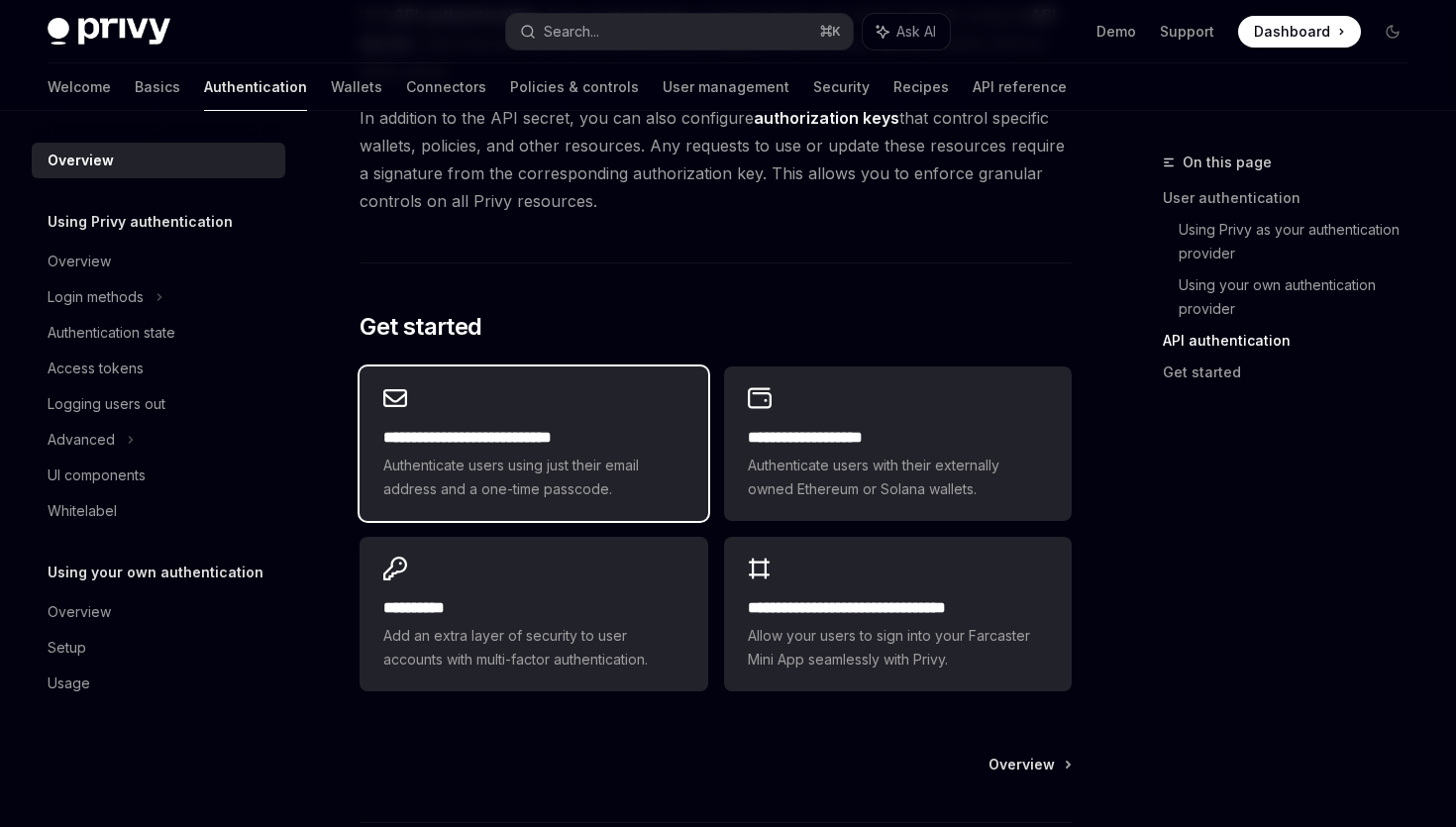 click on "**********" at bounding box center [533, 438] 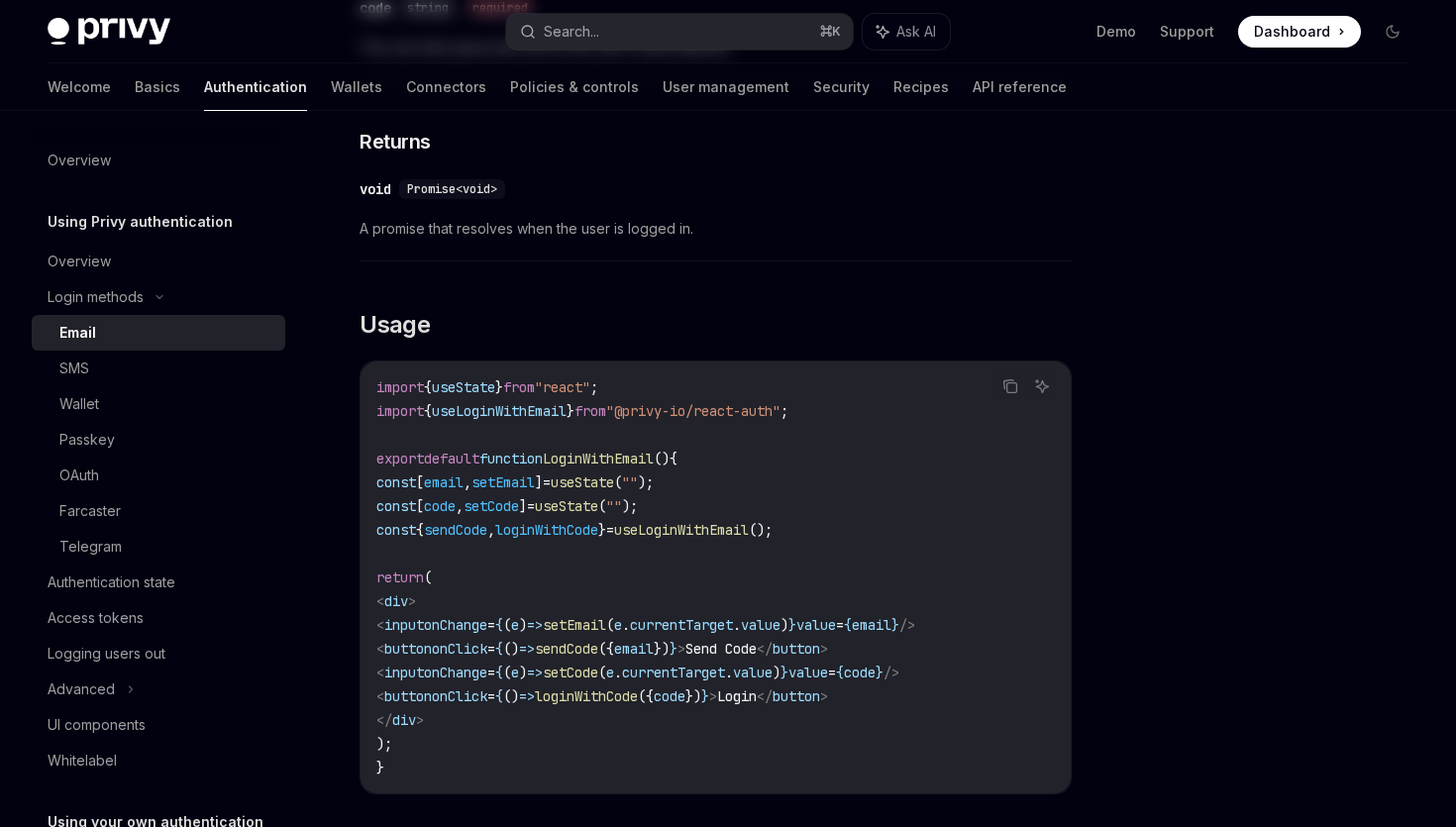 scroll, scrollTop: 0, scrollLeft: 0, axis: both 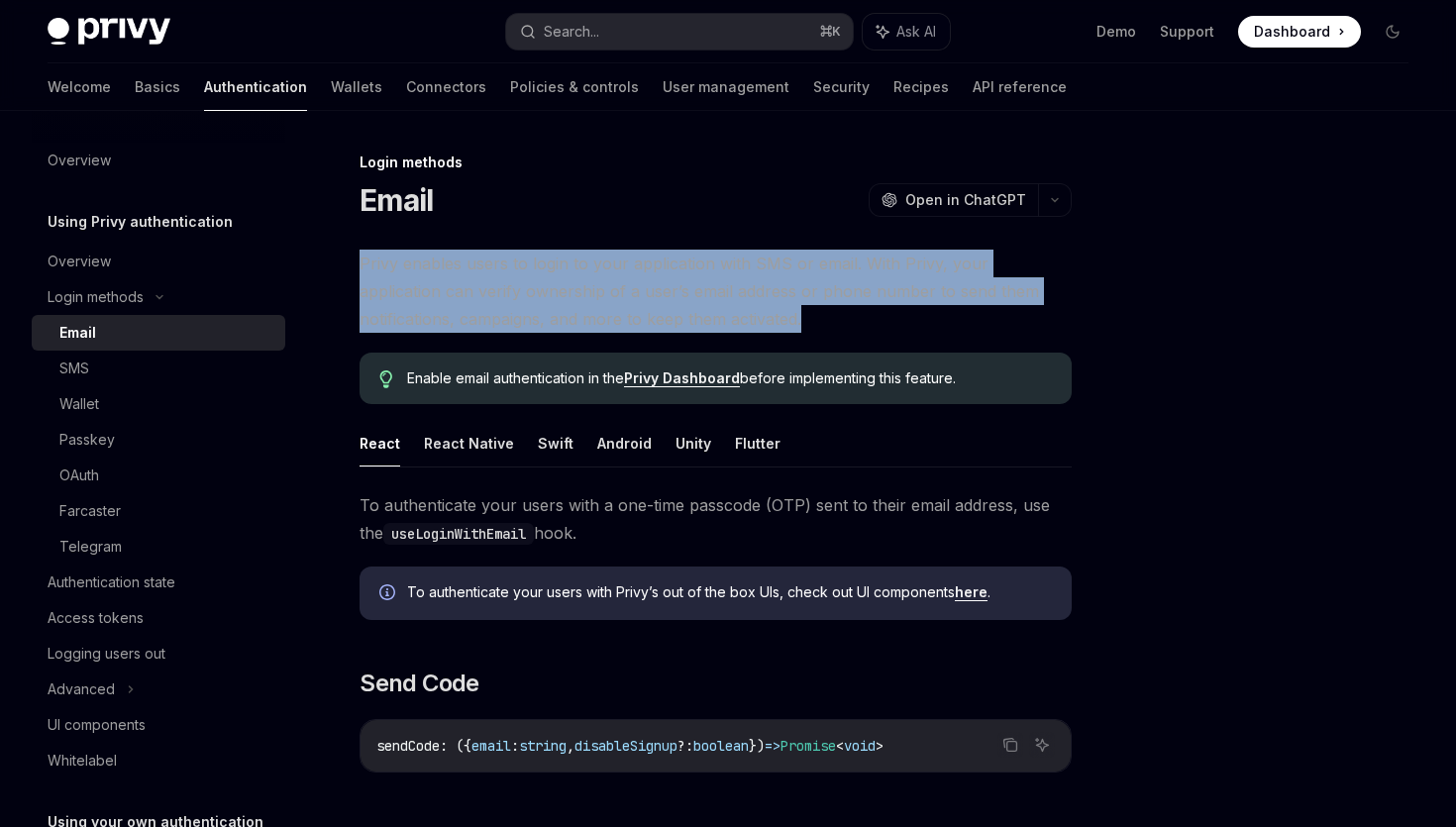 drag, startPoint x: 348, startPoint y: 255, endPoint x: 807, endPoint y: 308, distance: 462.04978 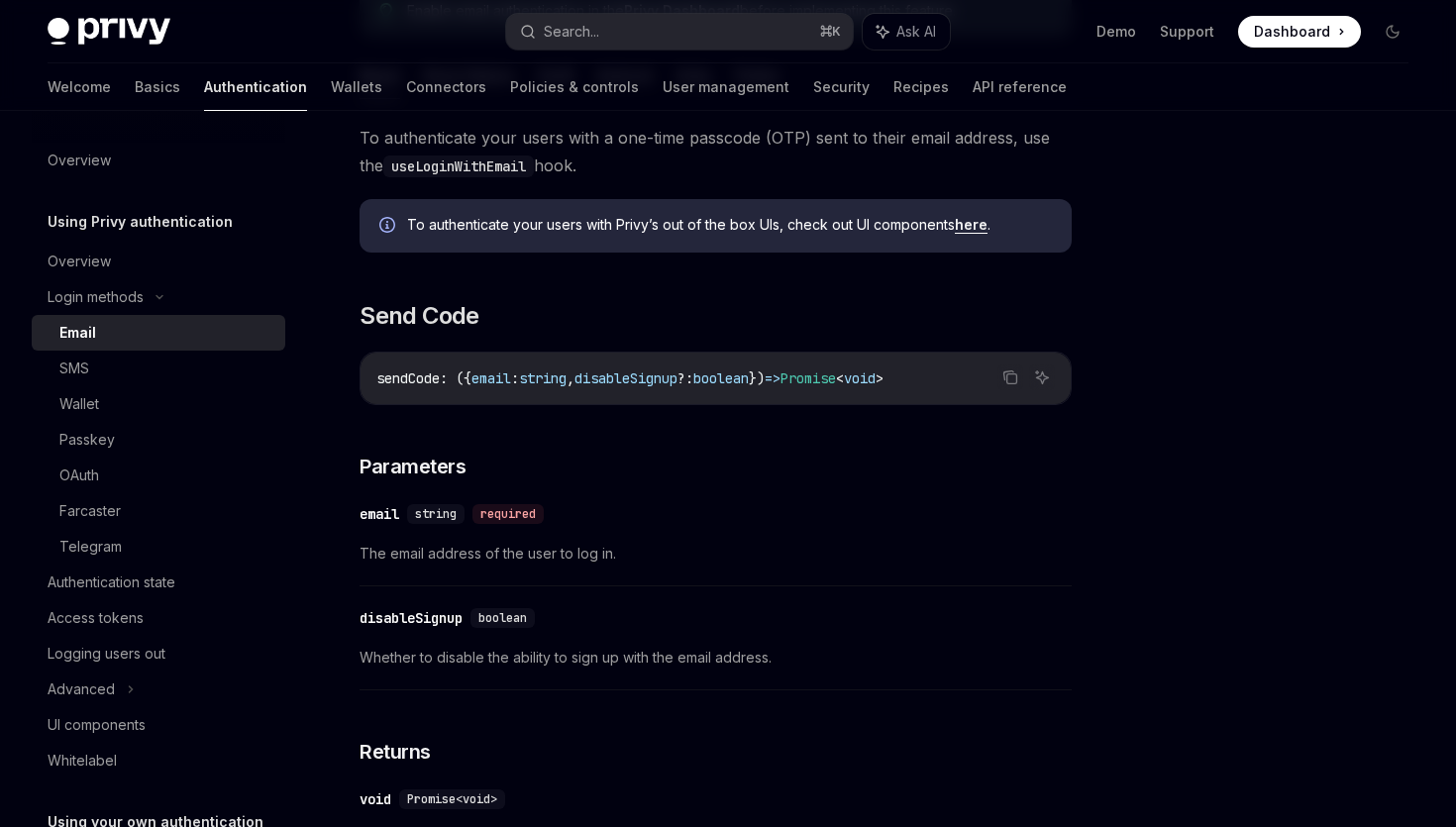 scroll, scrollTop: 783, scrollLeft: 0, axis: vertical 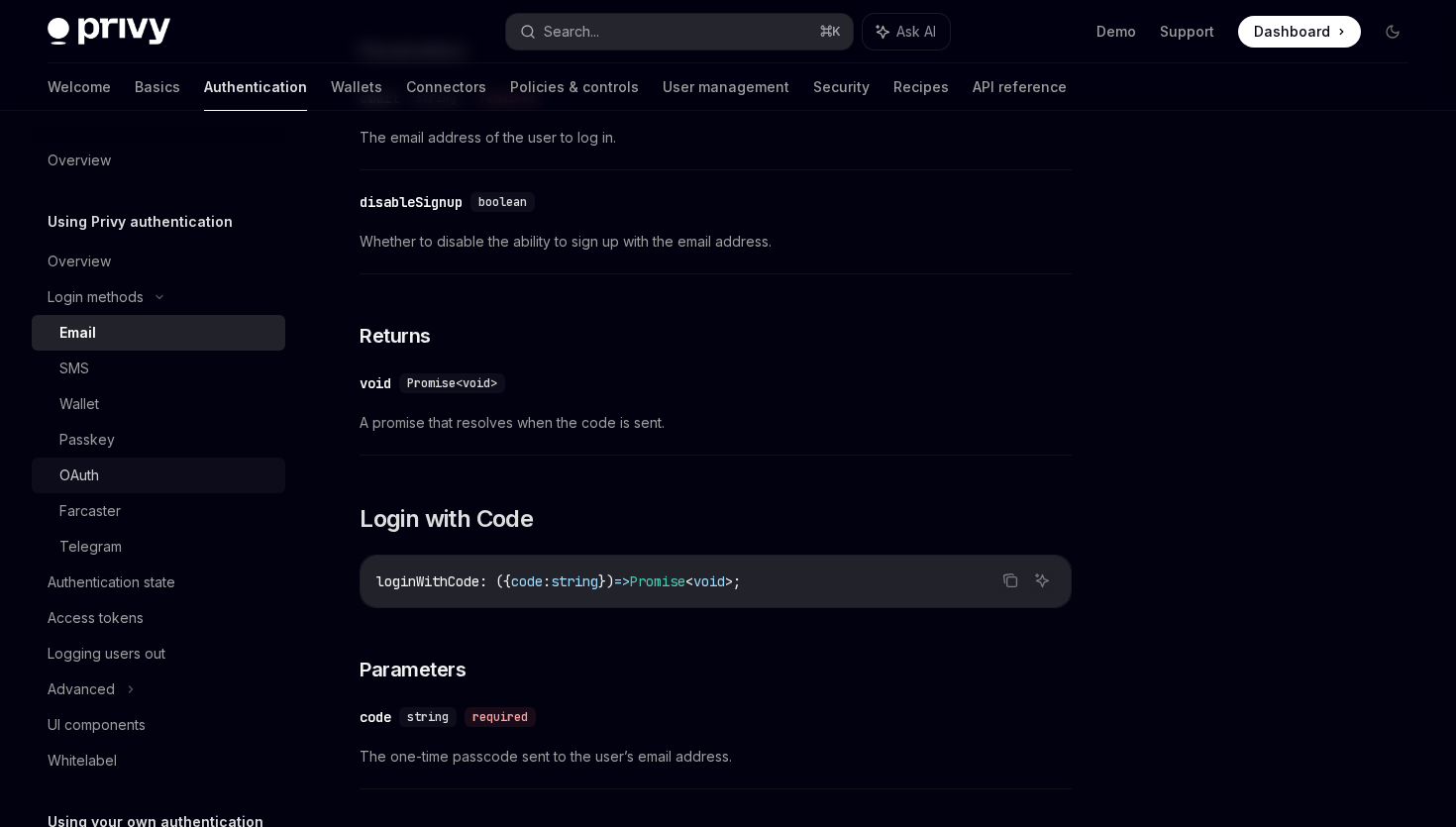 click on "OAuth" at bounding box center (166, 475) 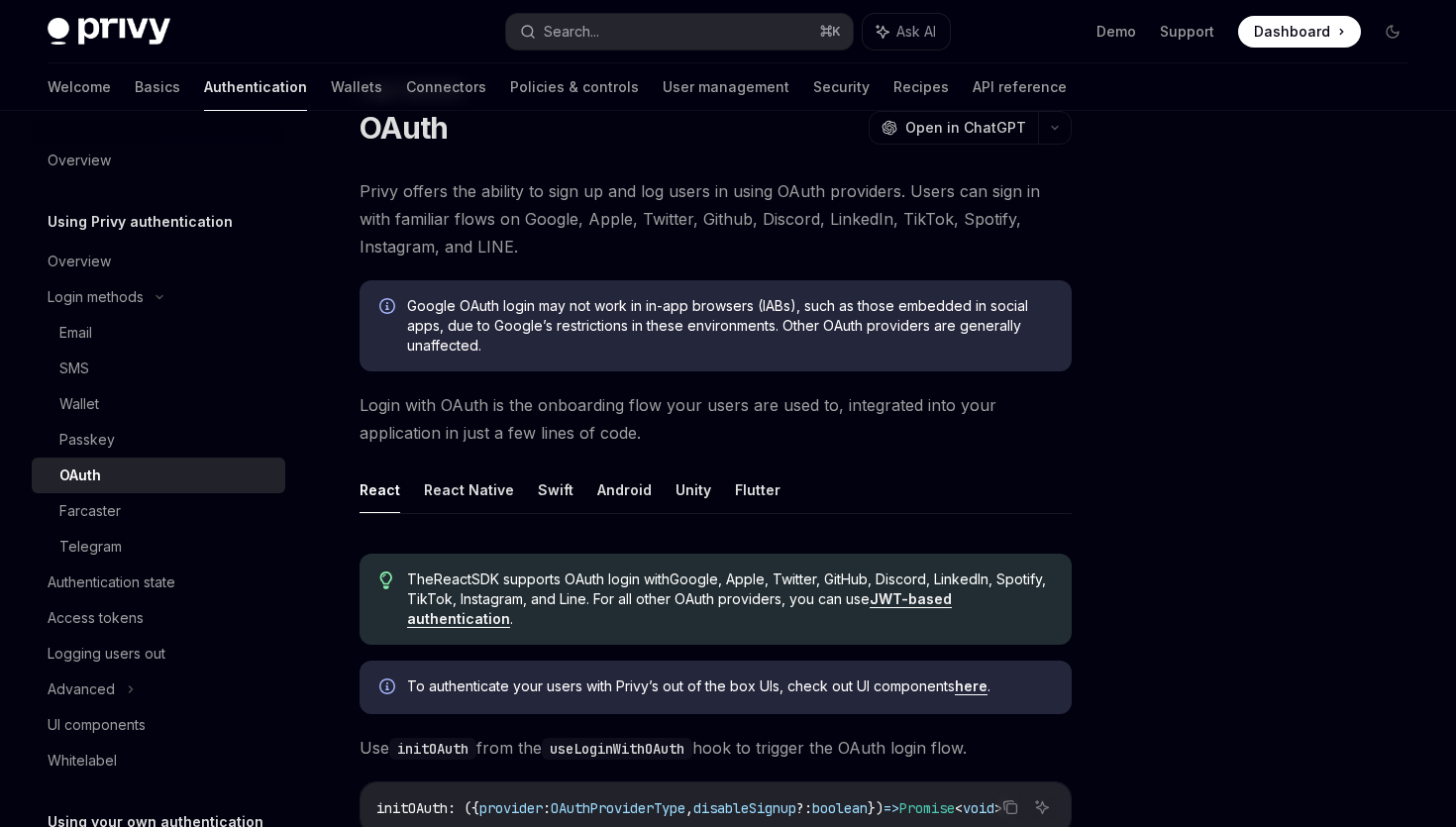 scroll, scrollTop: 146, scrollLeft: 0, axis: vertical 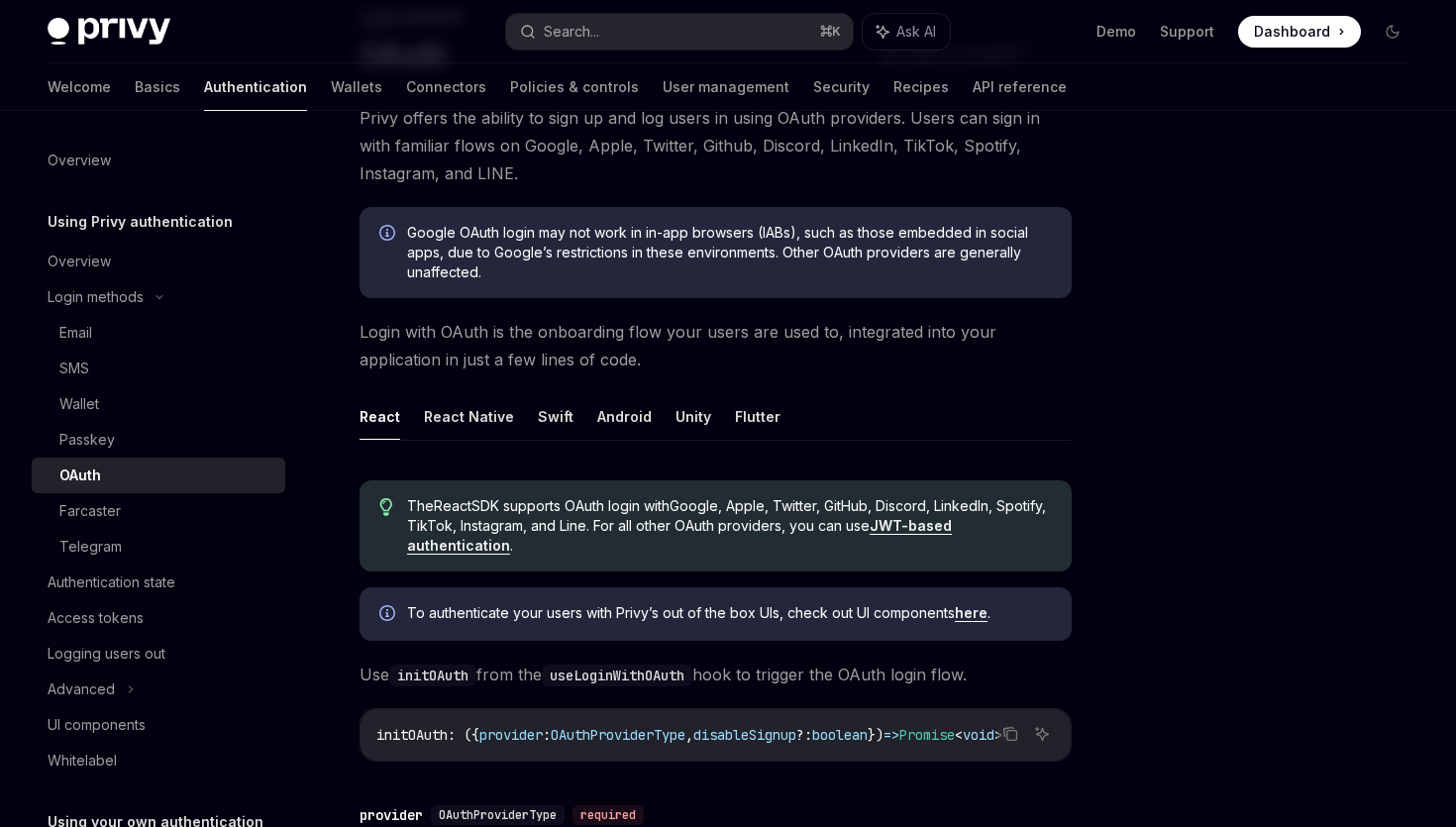 click on "Google OAuth login may not work in in-app browsers (IABs), such as those embedded in social apps,
due to Google’s restrictions in these environments. Other OAuth providers are generally
unaffected." at bounding box center [729, 253] 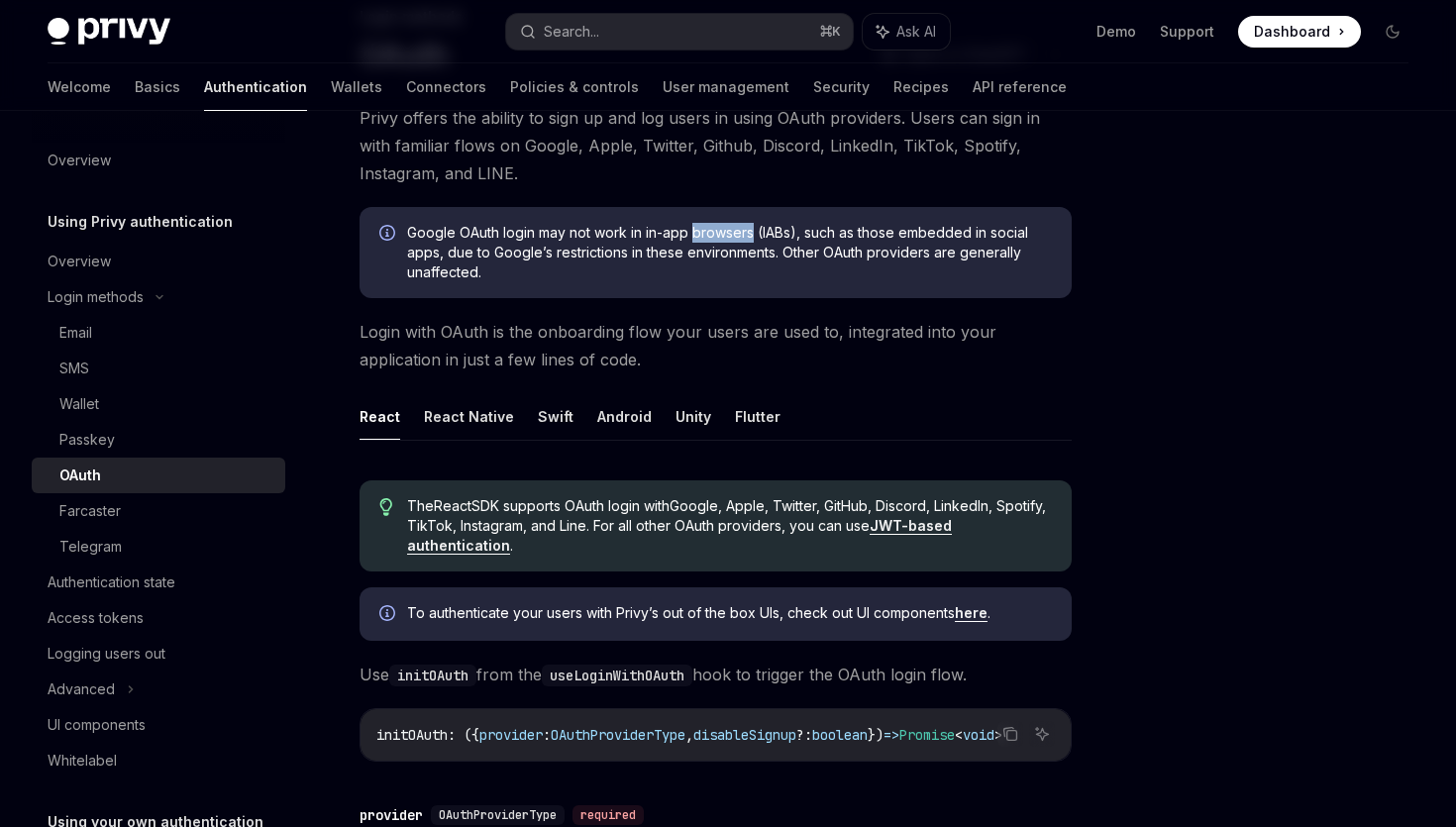 click on "Google OAuth login may not work in in-app browsers (IABs), such as those embedded in social apps,
due to Google’s restrictions in these environments. Other OAuth providers are generally
unaffected." at bounding box center (729, 253) 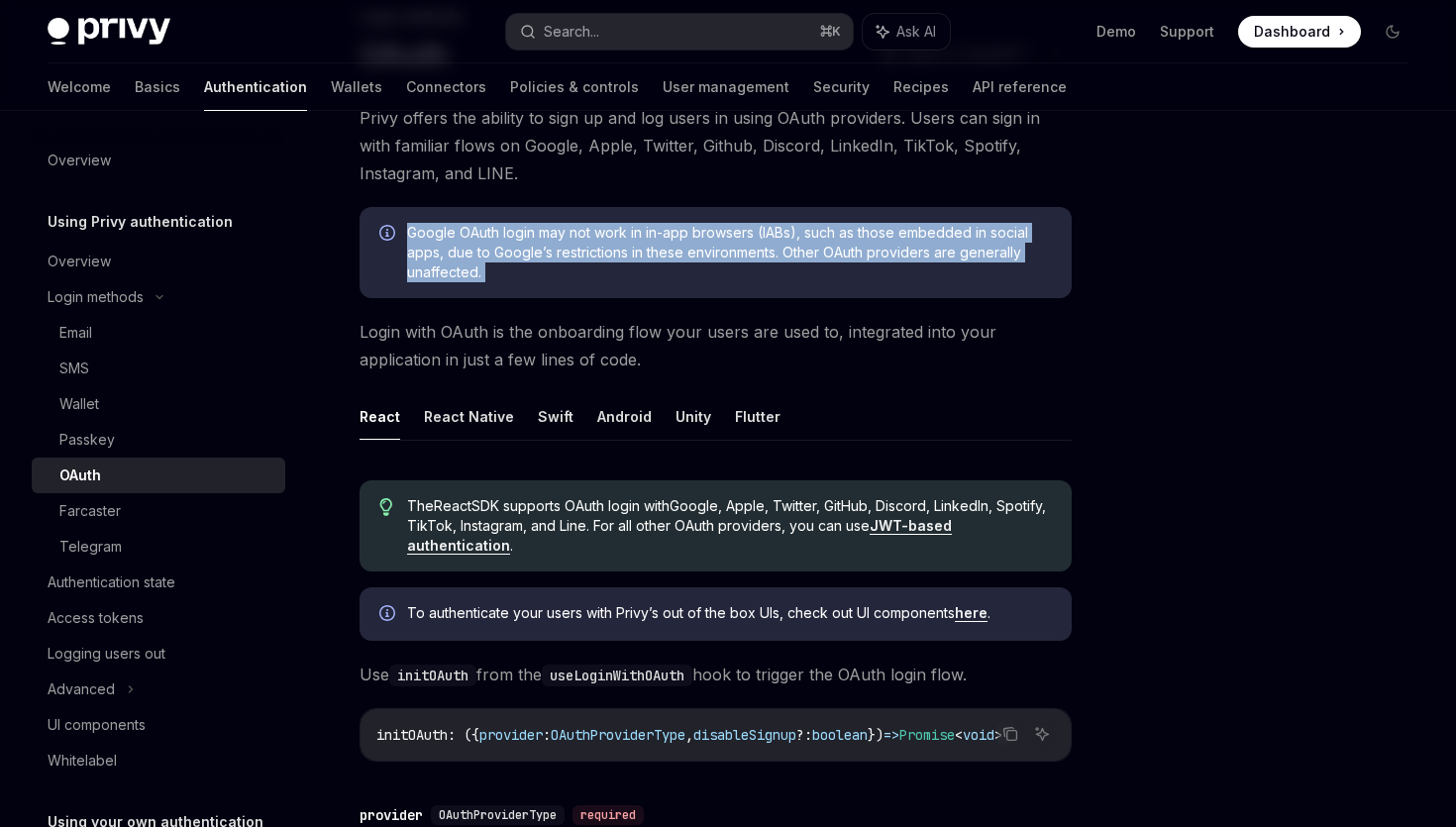 click on "Google OAuth login may not work in in-app browsers (IABs), such as those embedded in social apps,
due to Google’s restrictions in these environments. Other OAuth providers are generally
unaffected." at bounding box center [729, 253] 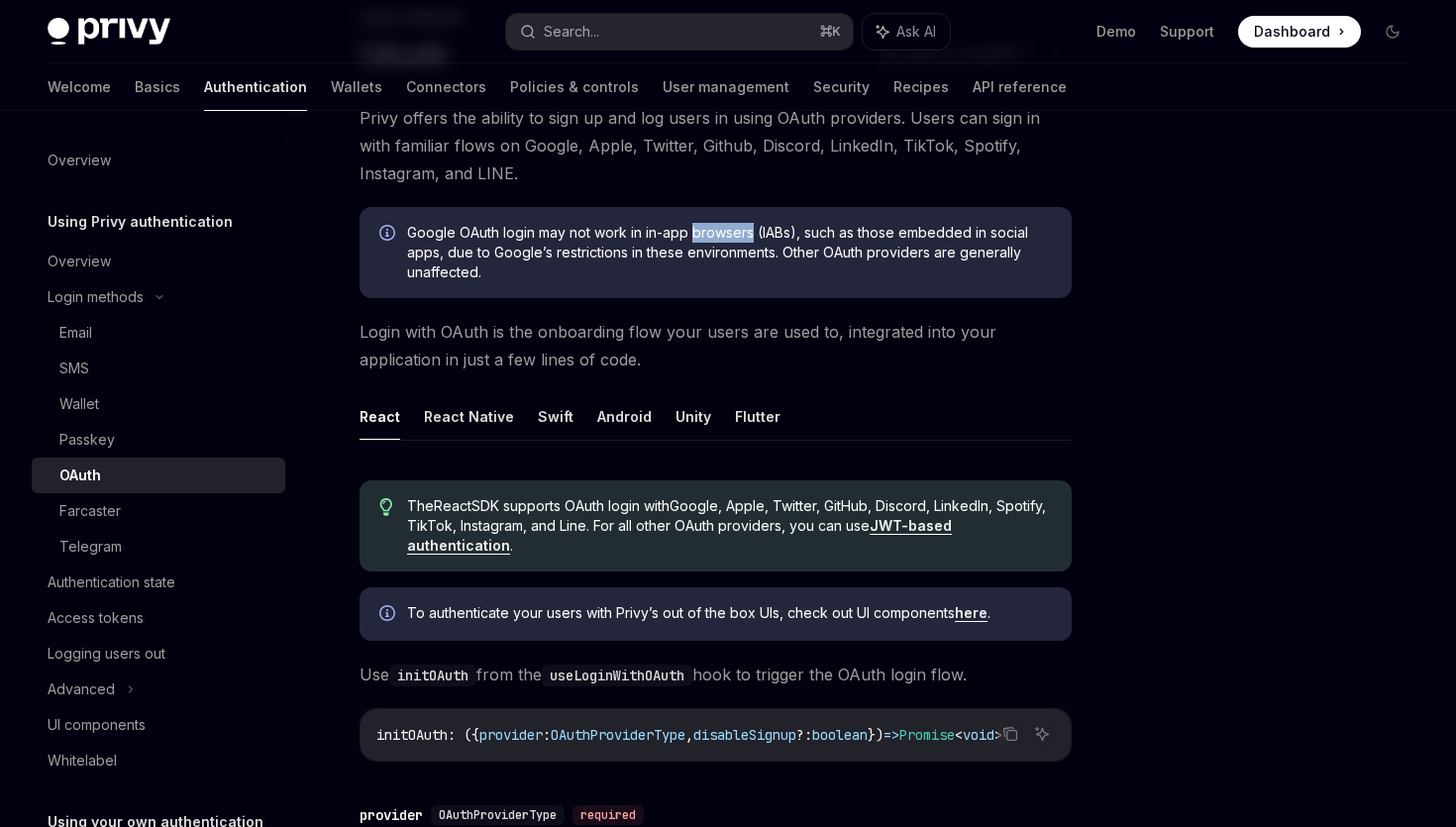 click on "Google OAuth login may not work in in-app browsers (IABs), such as those embedded in social apps,
due to Google’s restrictions in these environments. Other OAuth providers are generally
unaffected." at bounding box center (729, 253) 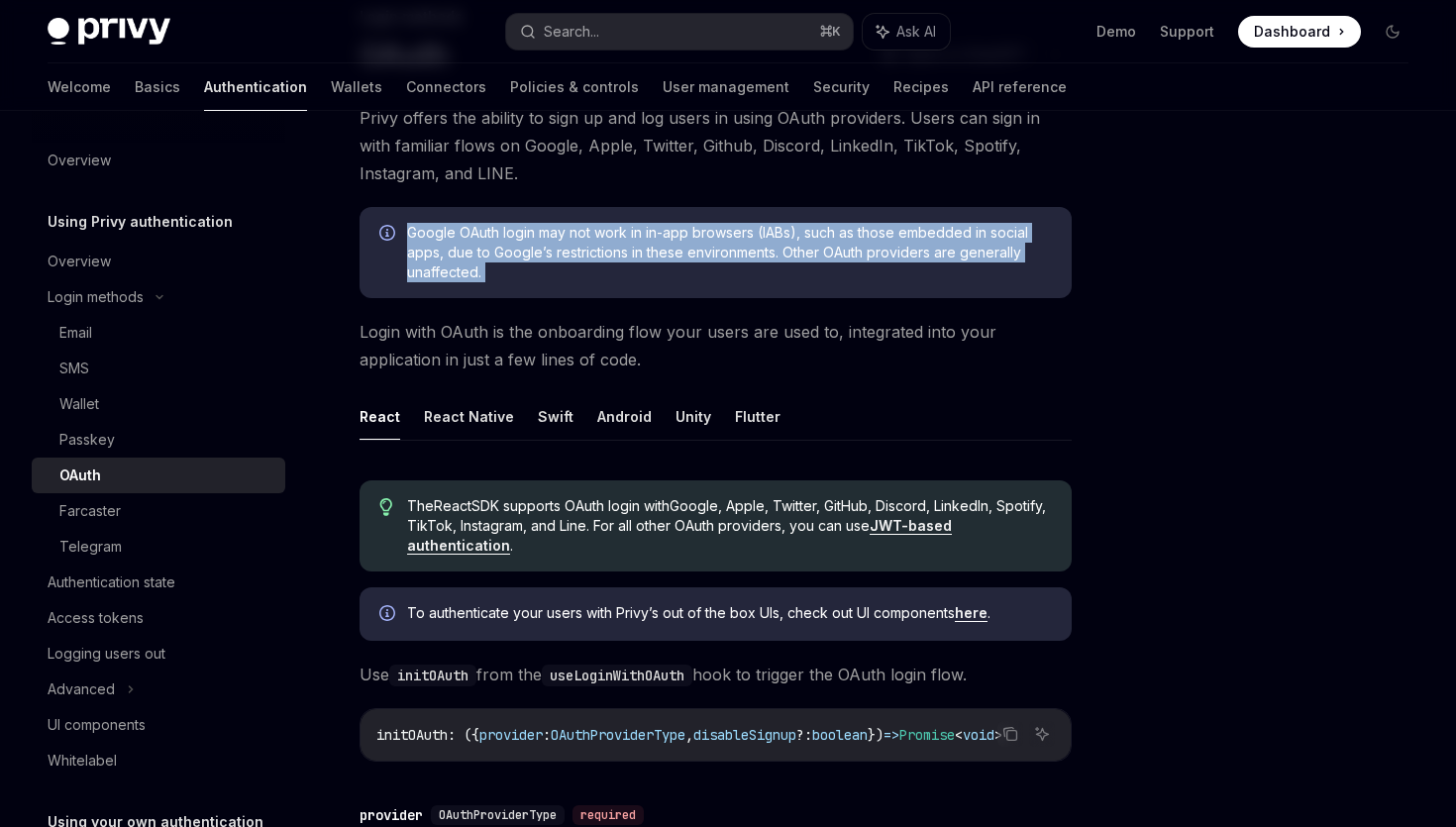 click on "Google OAuth login may not work in in-app browsers (IABs), such as those embedded in social apps,
due to Google’s restrictions in these environments. Other OAuth providers are generally
unaffected." at bounding box center [729, 253] 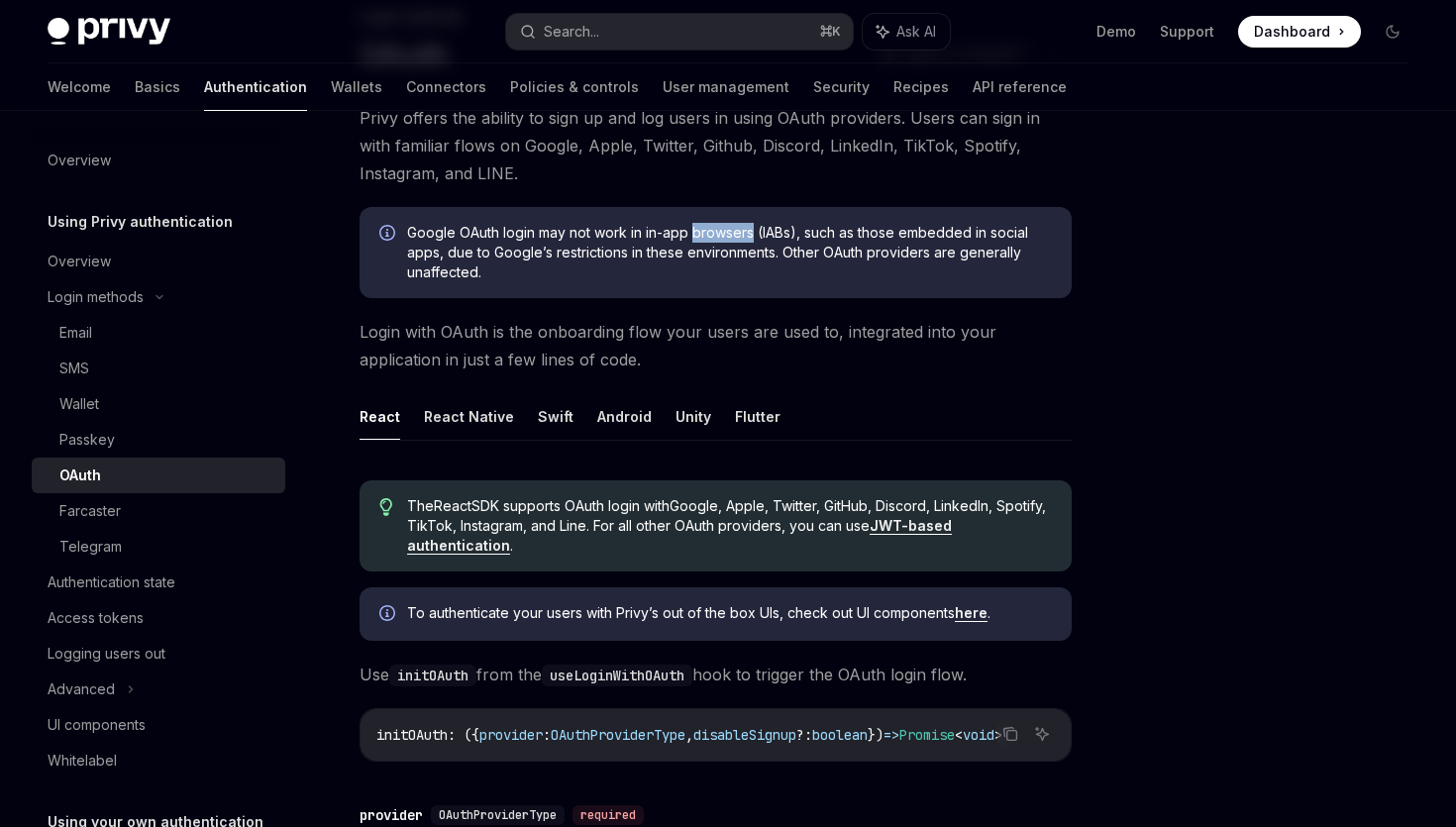 click on "Google OAuth login may not work in in-app browsers (IABs), such as those embedded in social apps,
due to Google’s restrictions in these environments. Other OAuth providers are generally
unaffected." at bounding box center [729, 253] 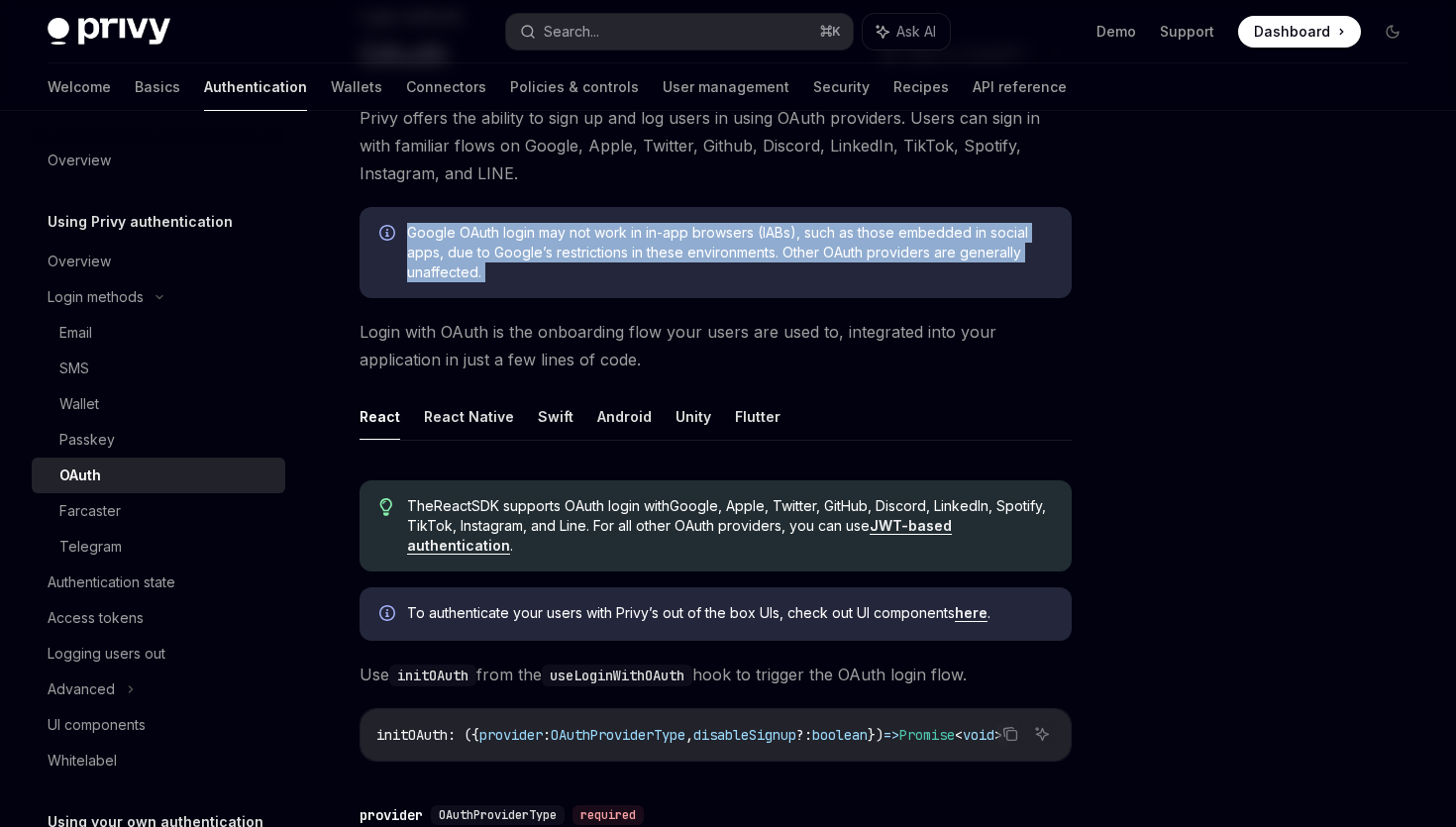 click on "Google OAuth login may not work in in-app browsers (IABs), such as those embedded in social apps,
due to Google’s restrictions in these environments. Other OAuth providers are generally
unaffected." at bounding box center (729, 253) 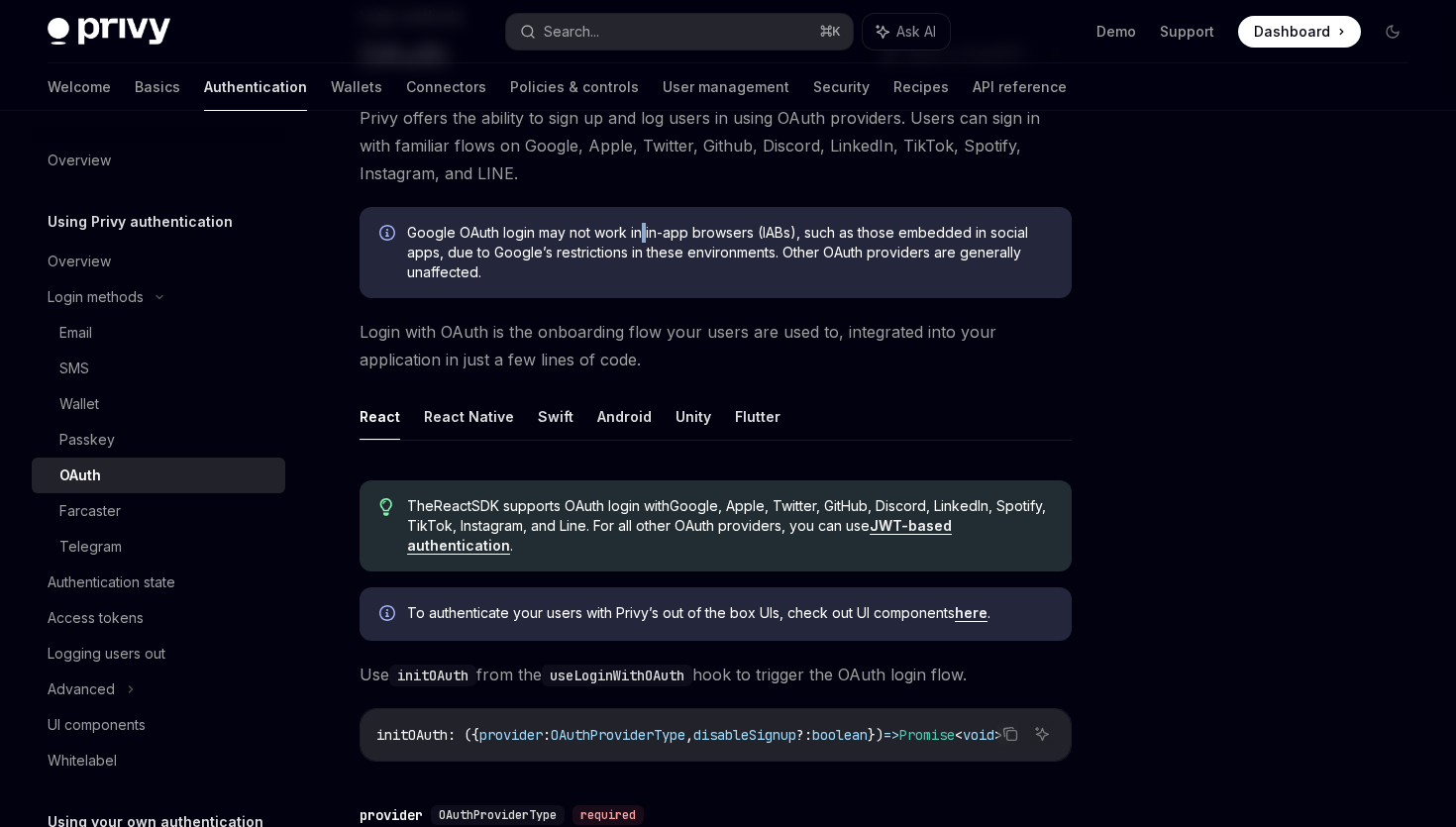 click on "Google OAuth login may not work in in-app browsers (IABs), such as those embedded in social apps,
due to Google’s restrictions in these environments. Other OAuth providers are generally
unaffected." at bounding box center (729, 253) 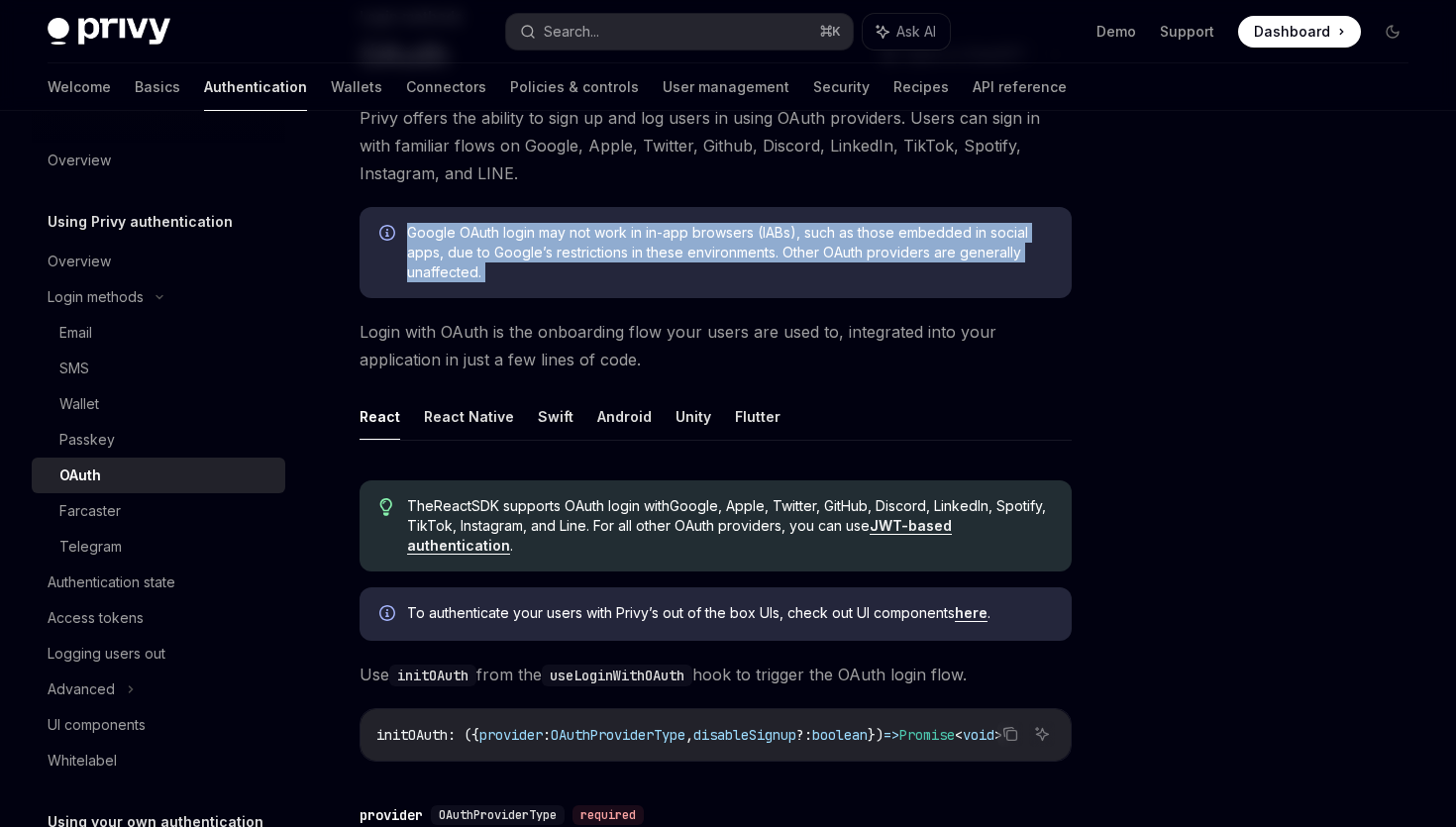 click on "Google OAuth login may not work in in-app browsers (IABs), such as those embedded in social apps,
due to Google’s restrictions in these environments. Other OAuth providers are generally
unaffected." at bounding box center [729, 253] 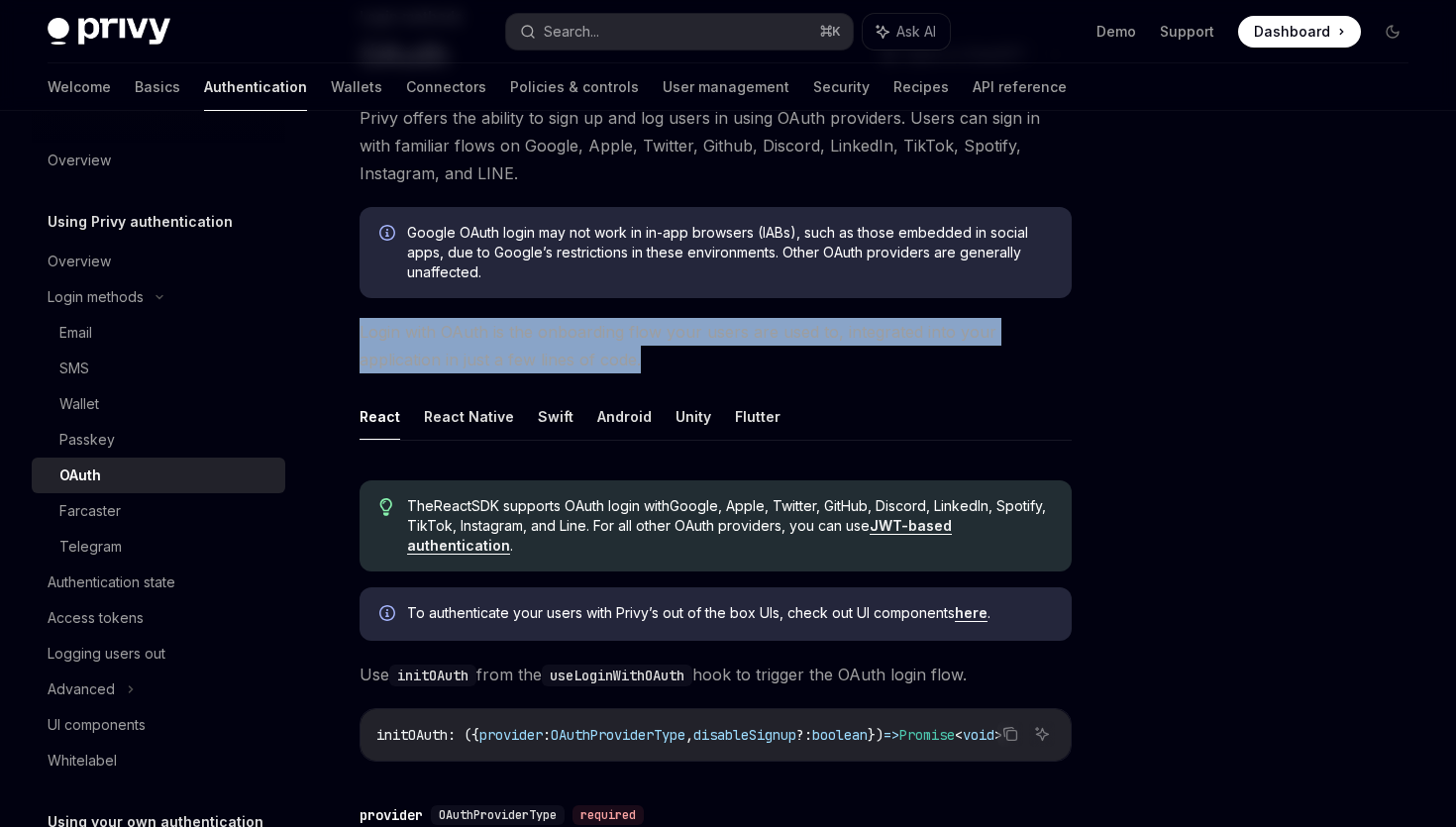 drag, startPoint x: 382, startPoint y: 331, endPoint x: 654, endPoint y: 358, distance: 273.3368 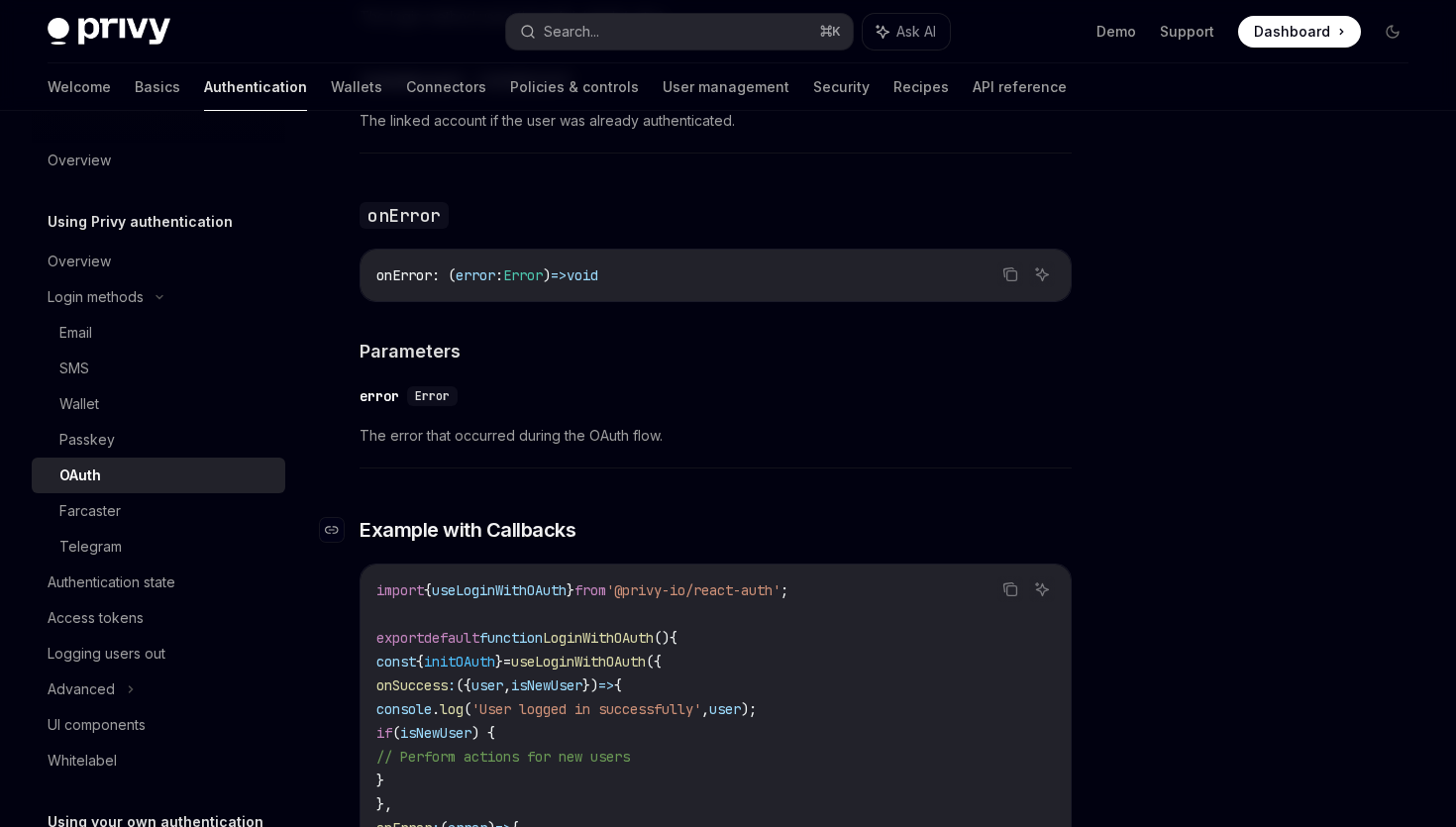 scroll, scrollTop: 4071, scrollLeft: 0, axis: vertical 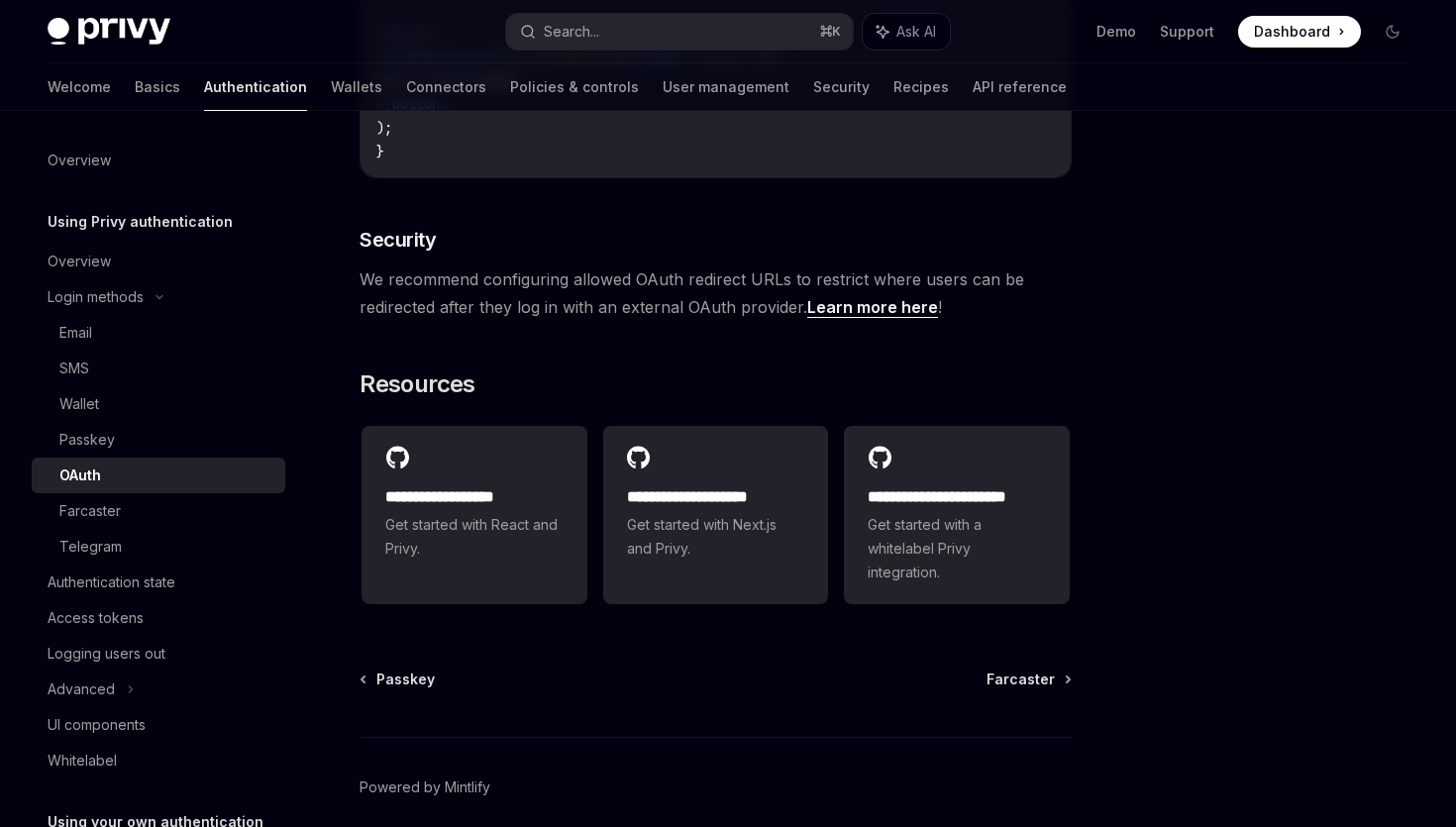 click on "We recommend configuring allowed OAuth redirect URLs to restrict where users can be redirected after they log in with an external OAuth provider.  Learn more here !" at bounding box center [715, 293] 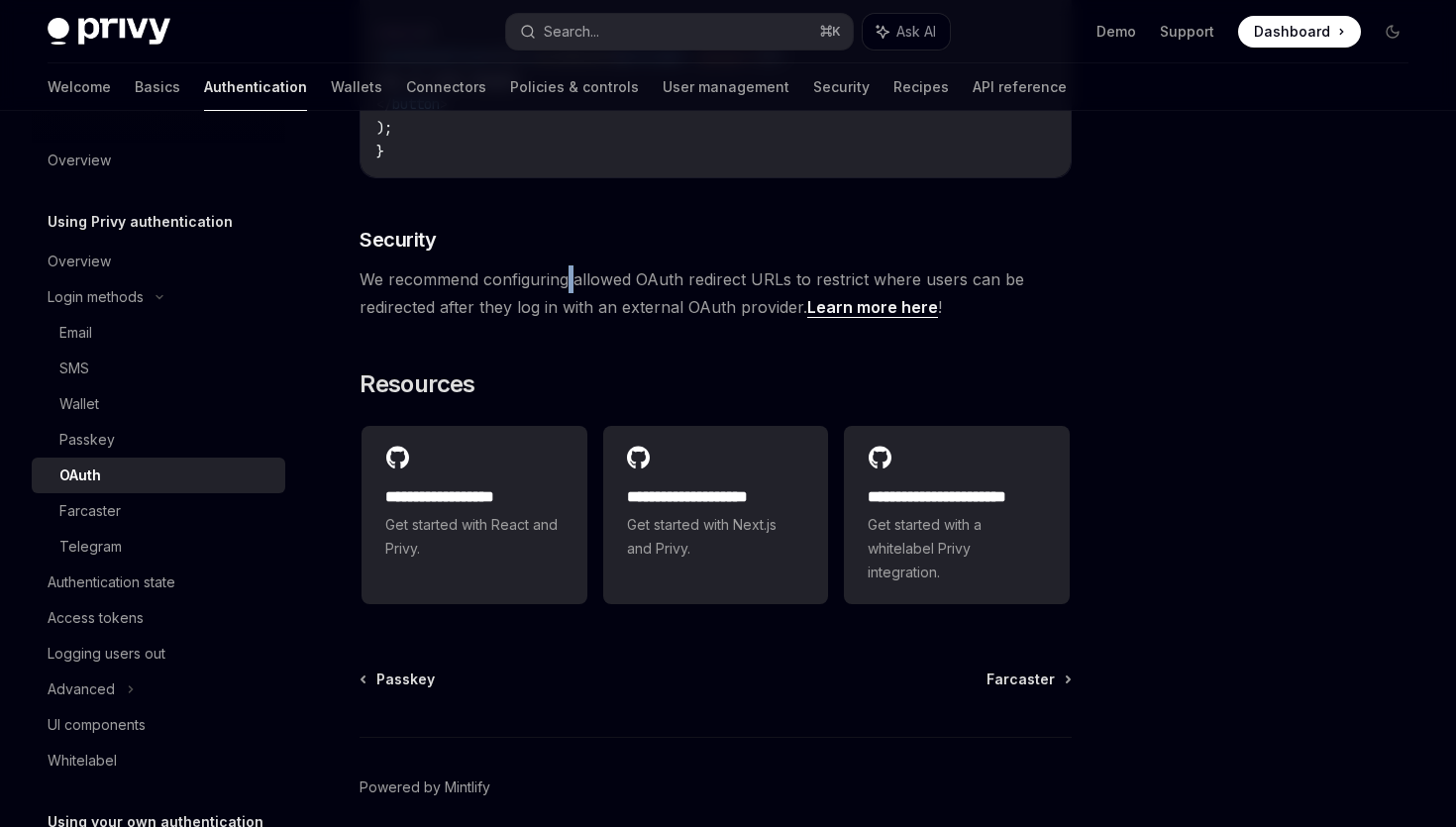 click on "We recommend configuring allowed OAuth redirect URLs to restrict where users can be redirected after they log in with an external OAuth provider.  Learn more here !" at bounding box center [715, 293] 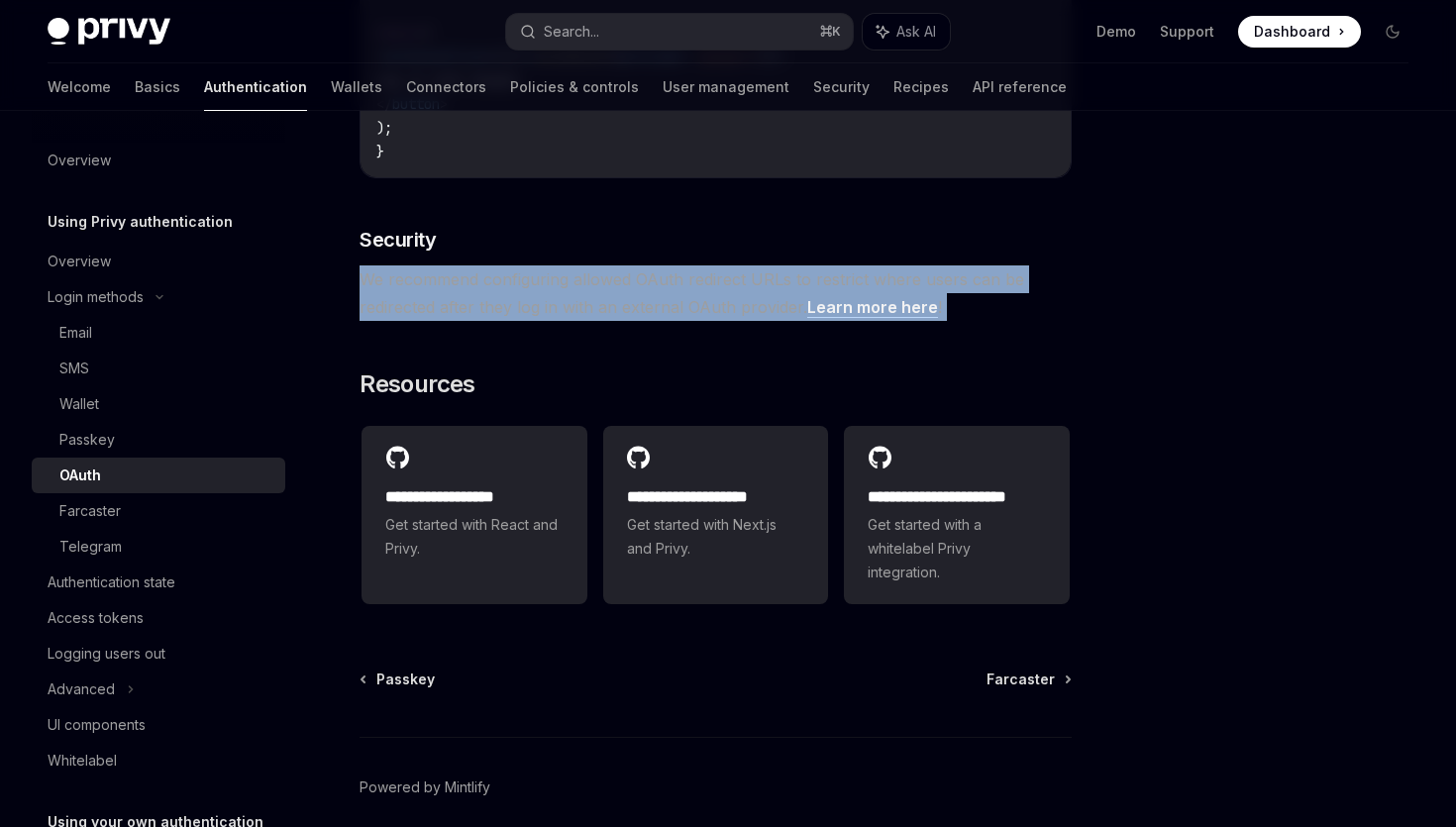 click on "We recommend configuring allowed OAuth redirect URLs to restrict where users can be redirected after they log in with an external OAuth provider.  Learn more here !" at bounding box center (715, 293) 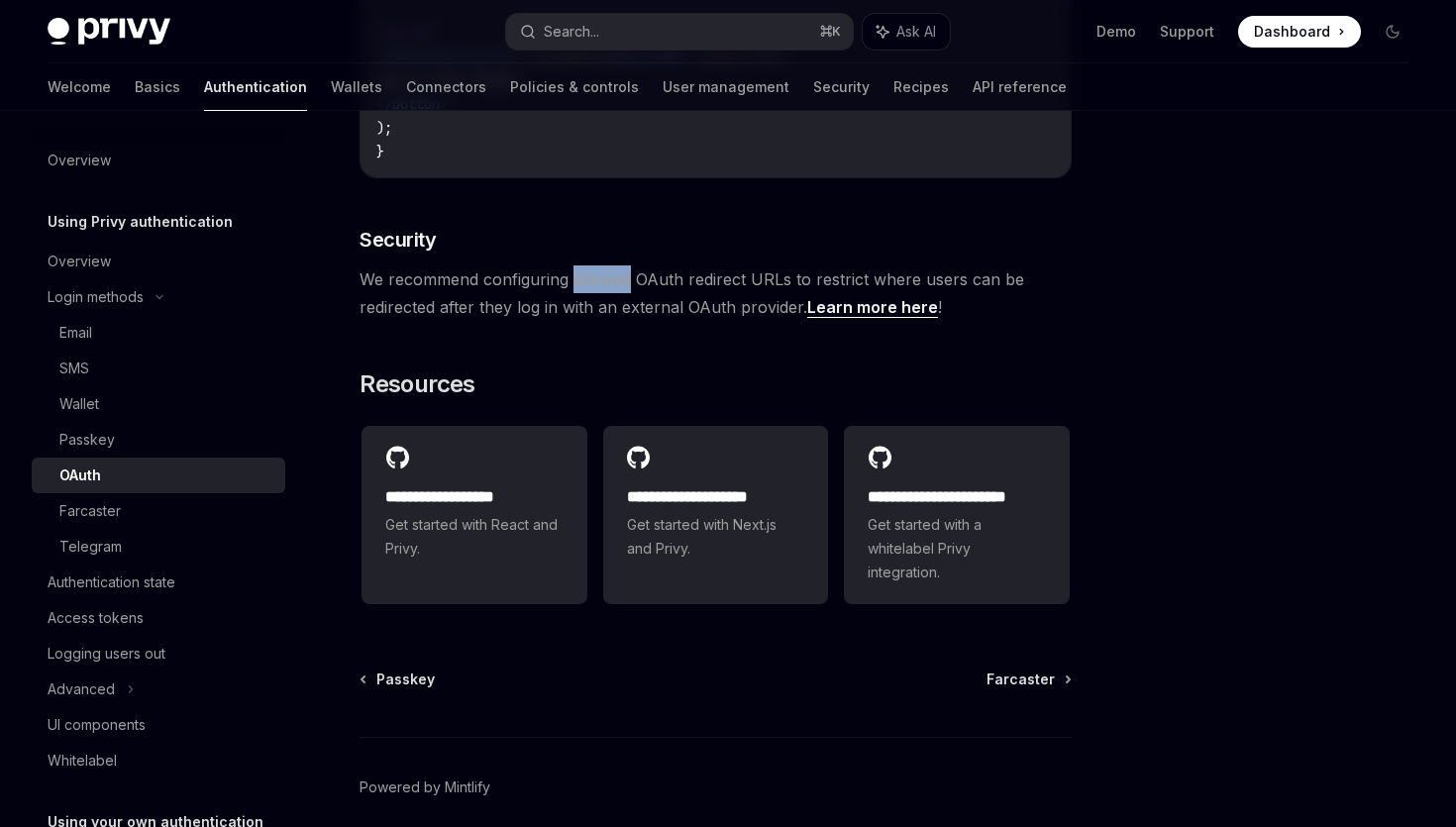 click on "We recommend configuring allowed OAuth redirect URLs to restrict where users can be redirected after they log in with an external OAuth provider.  Learn more here !" at bounding box center [715, 293] 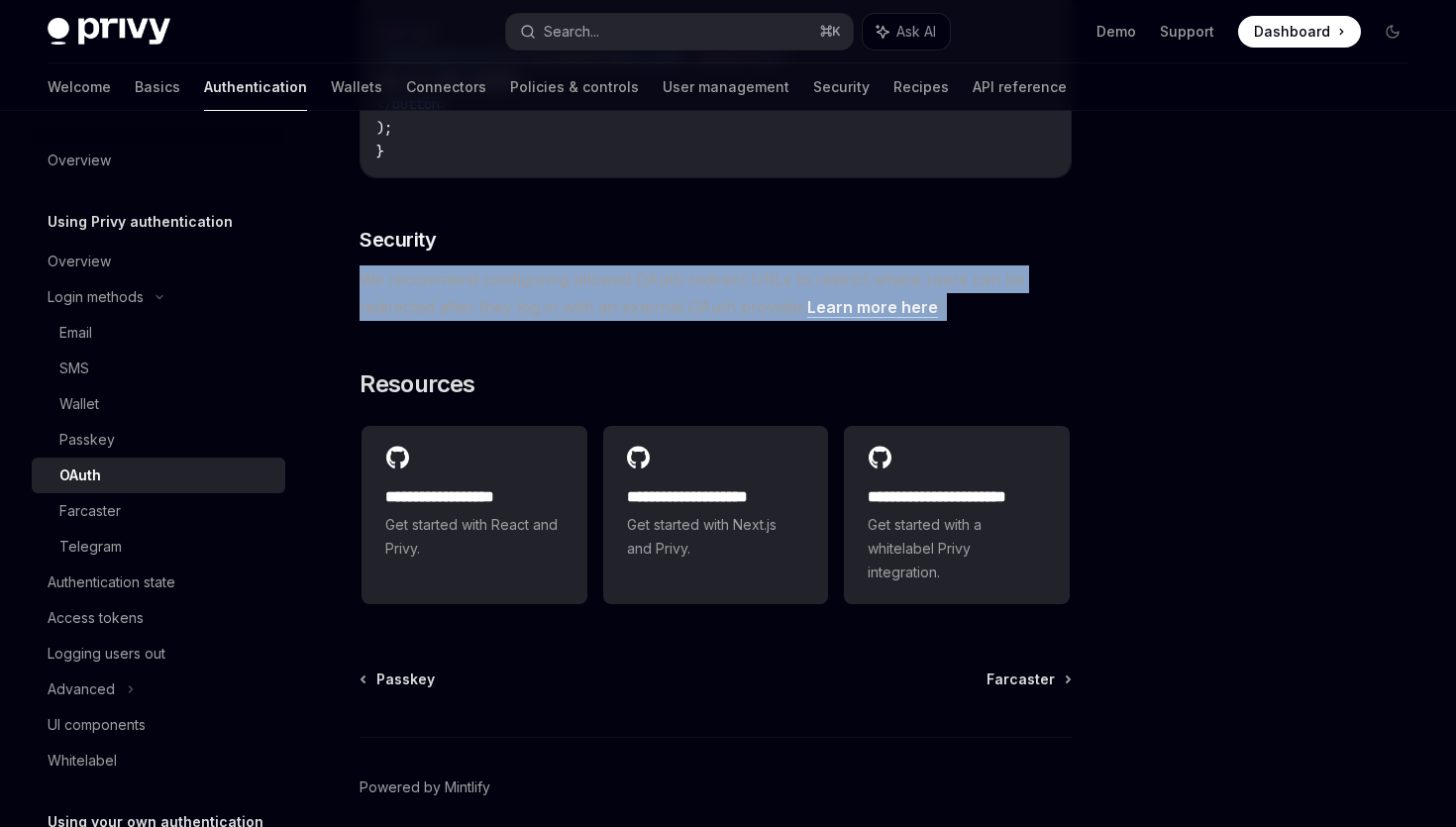 click on "We recommend configuring allowed OAuth redirect URLs to restrict where users can be redirected after they log in with an external OAuth provider.  Learn more here !" at bounding box center (715, 293) 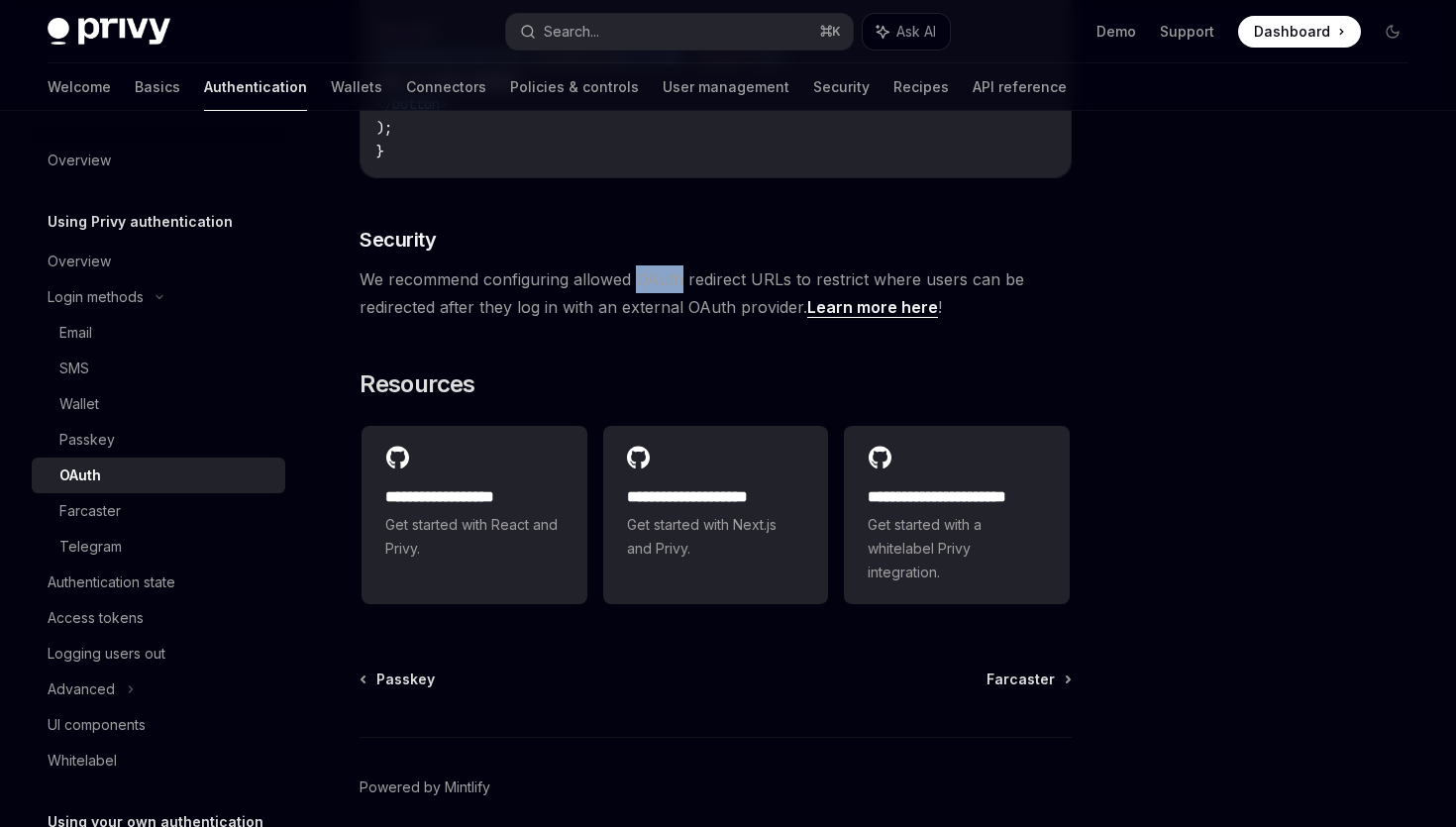 click on "We recommend configuring allowed OAuth redirect URLs to restrict where users can be redirected after they log in with an external OAuth provider.  Learn more here !" at bounding box center [715, 293] 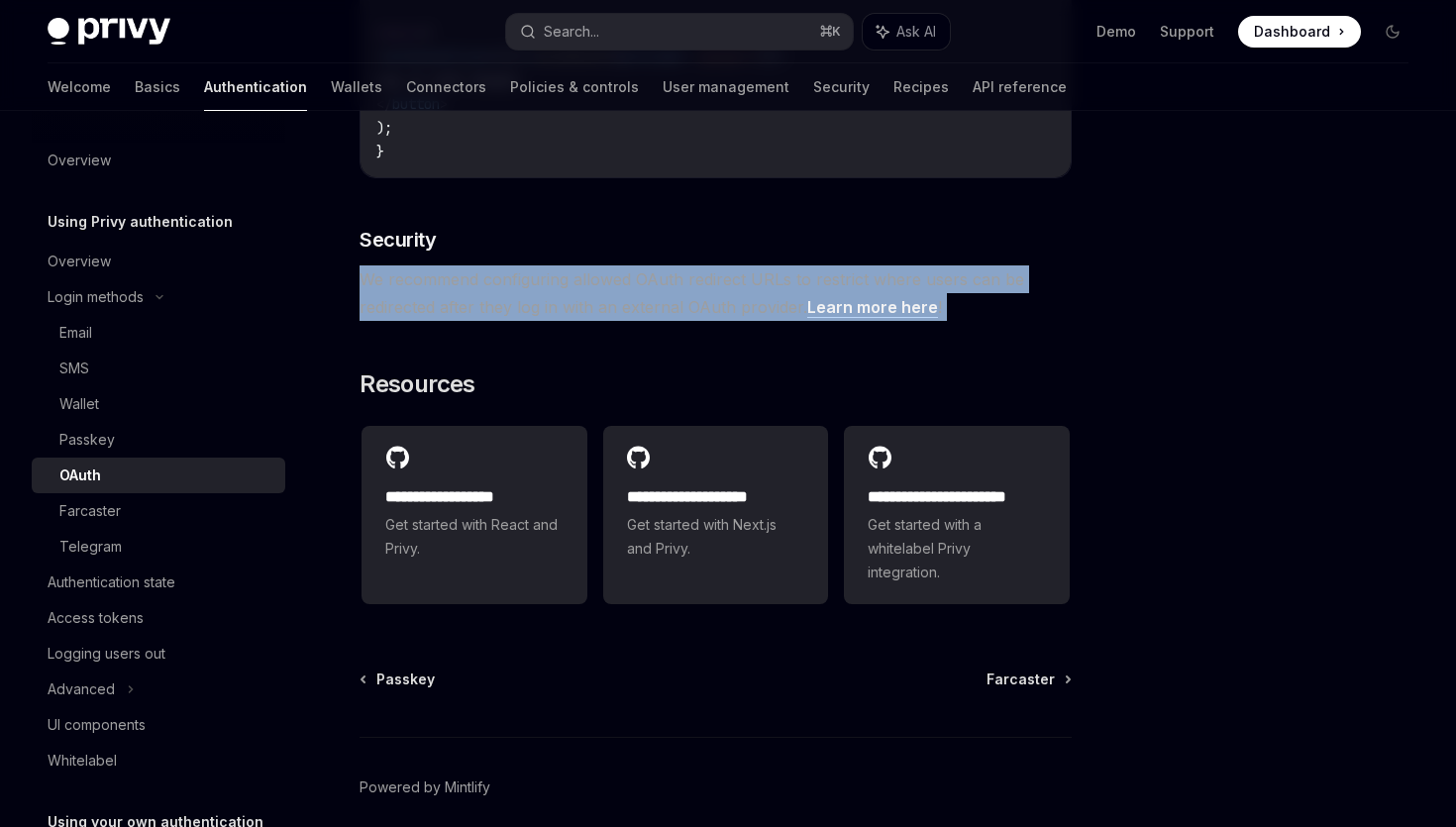 click on "We recommend configuring allowed OAuth redirect URLs to restrict where users can be redirected after they log in with an external OAuth provider.  Learn more here !" at bounding box center (715, 293) 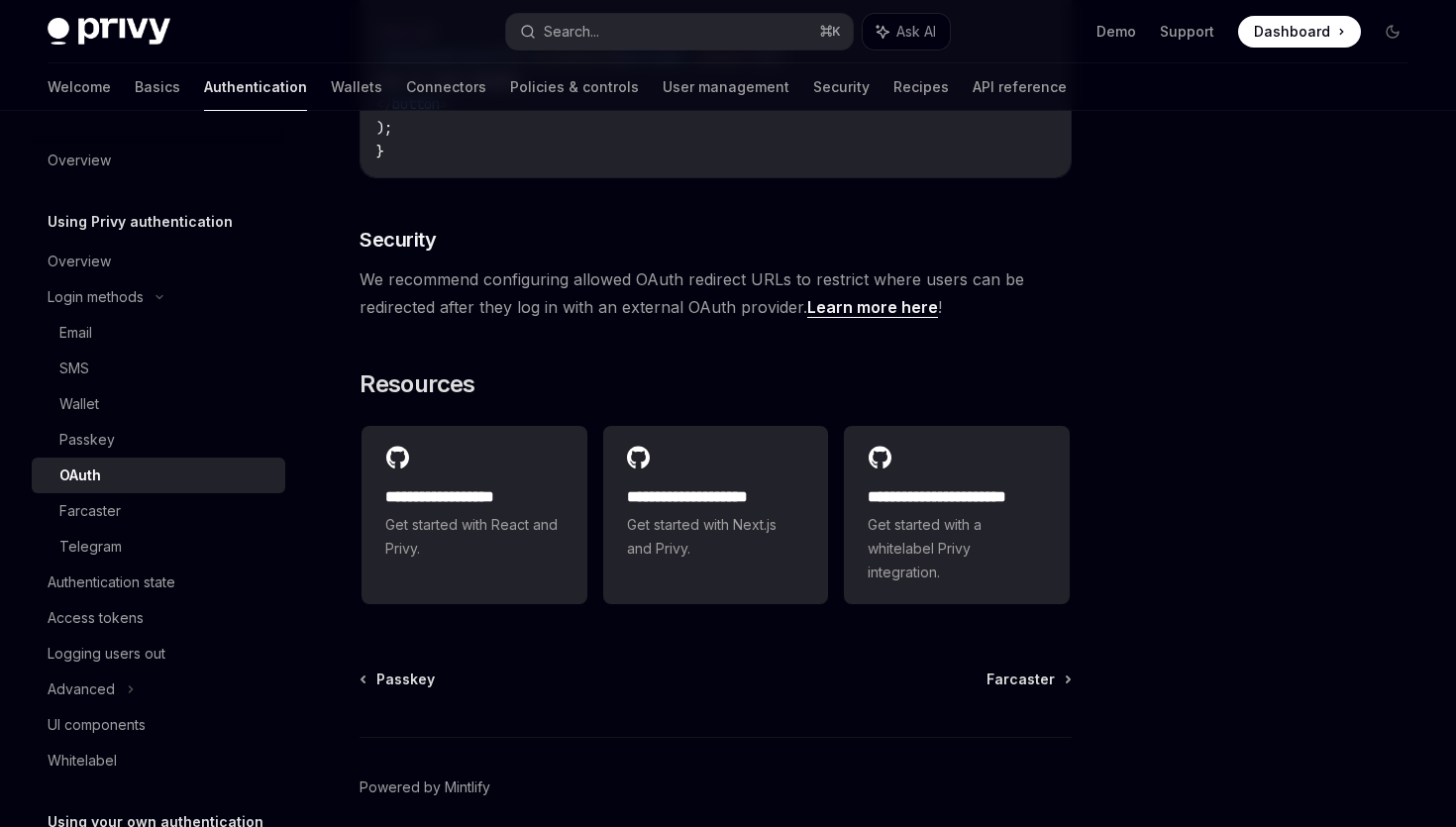 click on "Learn more here" at bounding box center [873, 307] 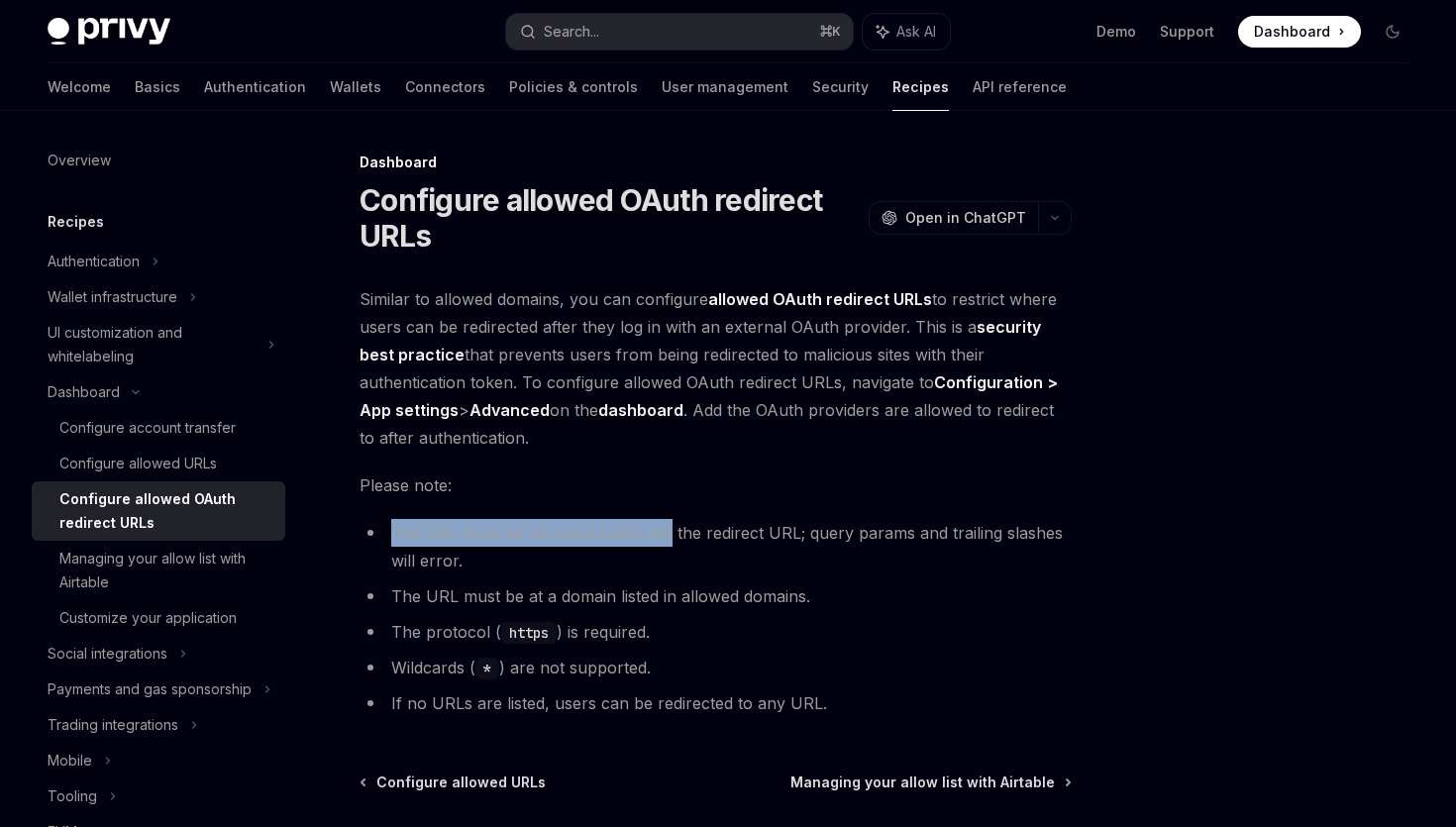 drag, startPoint x: 430, startPoint y: 525, endPoint x: 664, endPoint y: 540, distance: 234.48028 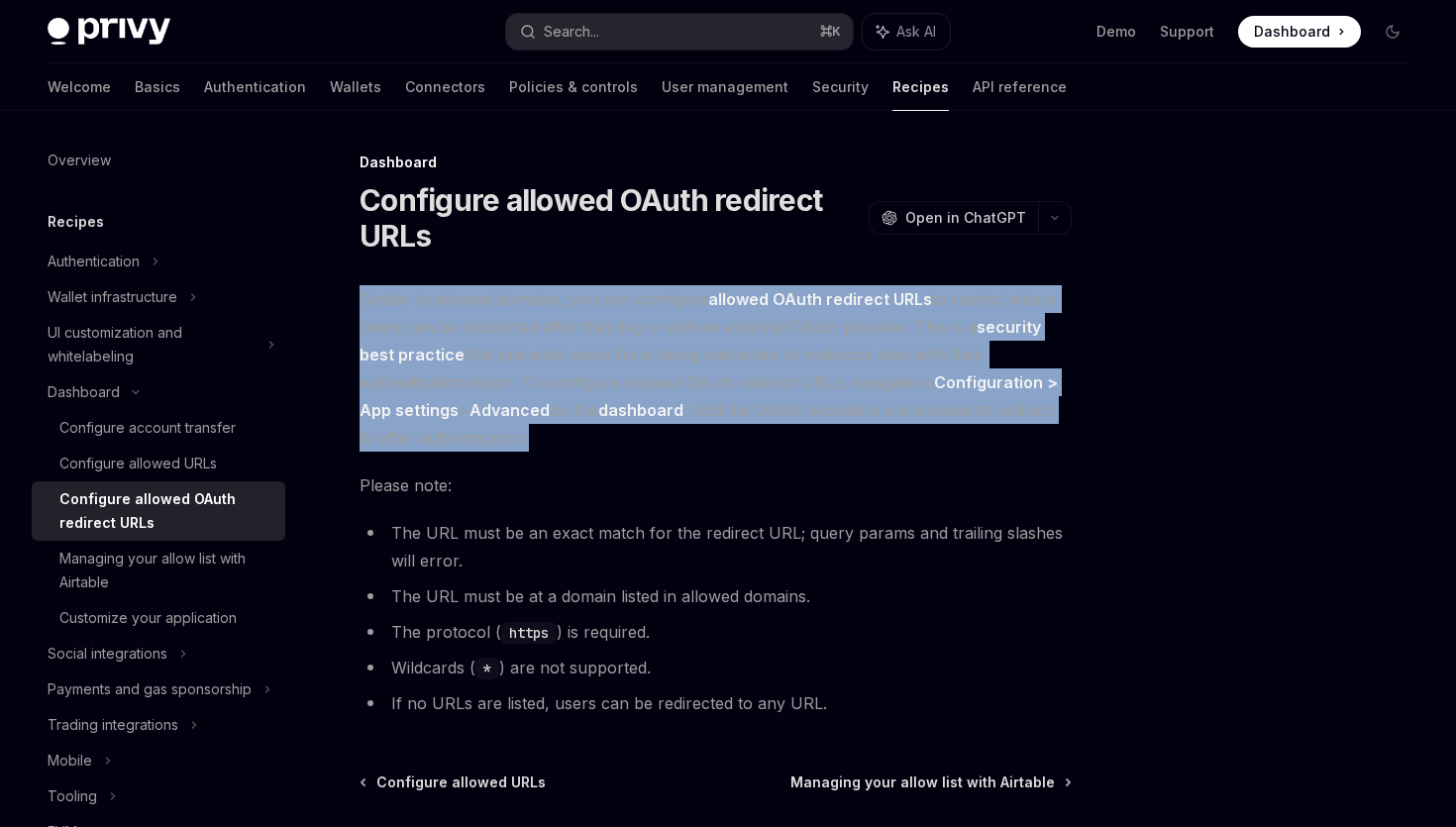 drag, startPoint x: 568, startPoint y: 307, endPoint x: 879, endPoint y: 438, distance: 337.4641 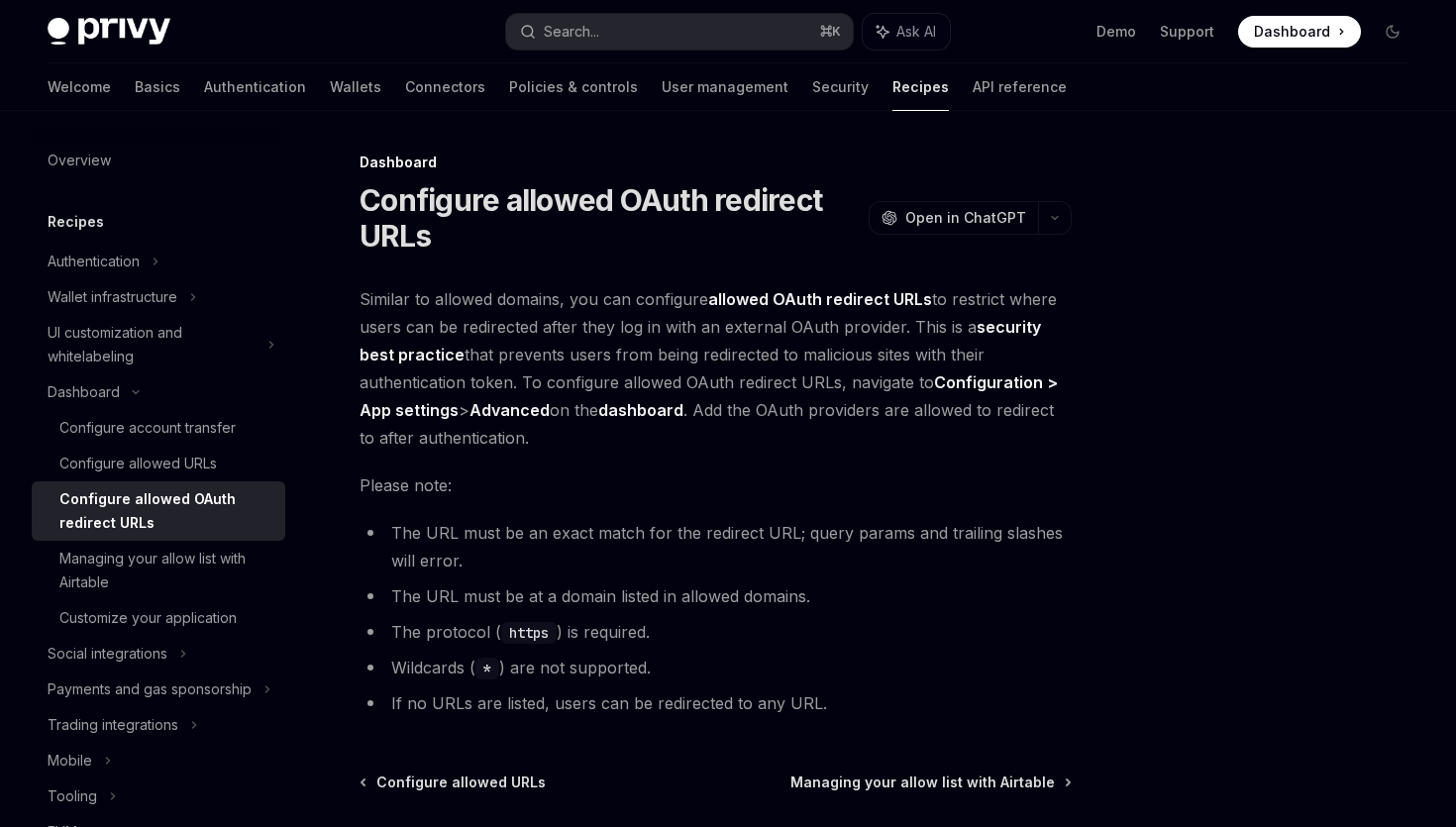 click on "Similar to allowed domains, you can configure  allowed OAuth redirect URLs  to restrict where users can be redirected after they log in with an external OAuth provider. This is a  security best practice  that prevents users from being redirected to malicious sites with their authentication token. To configure allowed OAuth redirect URLs, navigate to  Configuration > App settings  >  Advanced  on the  dashboard . Add the OAuth providers are allowed to redirect to after authentication." at bounding box center [715, 368] 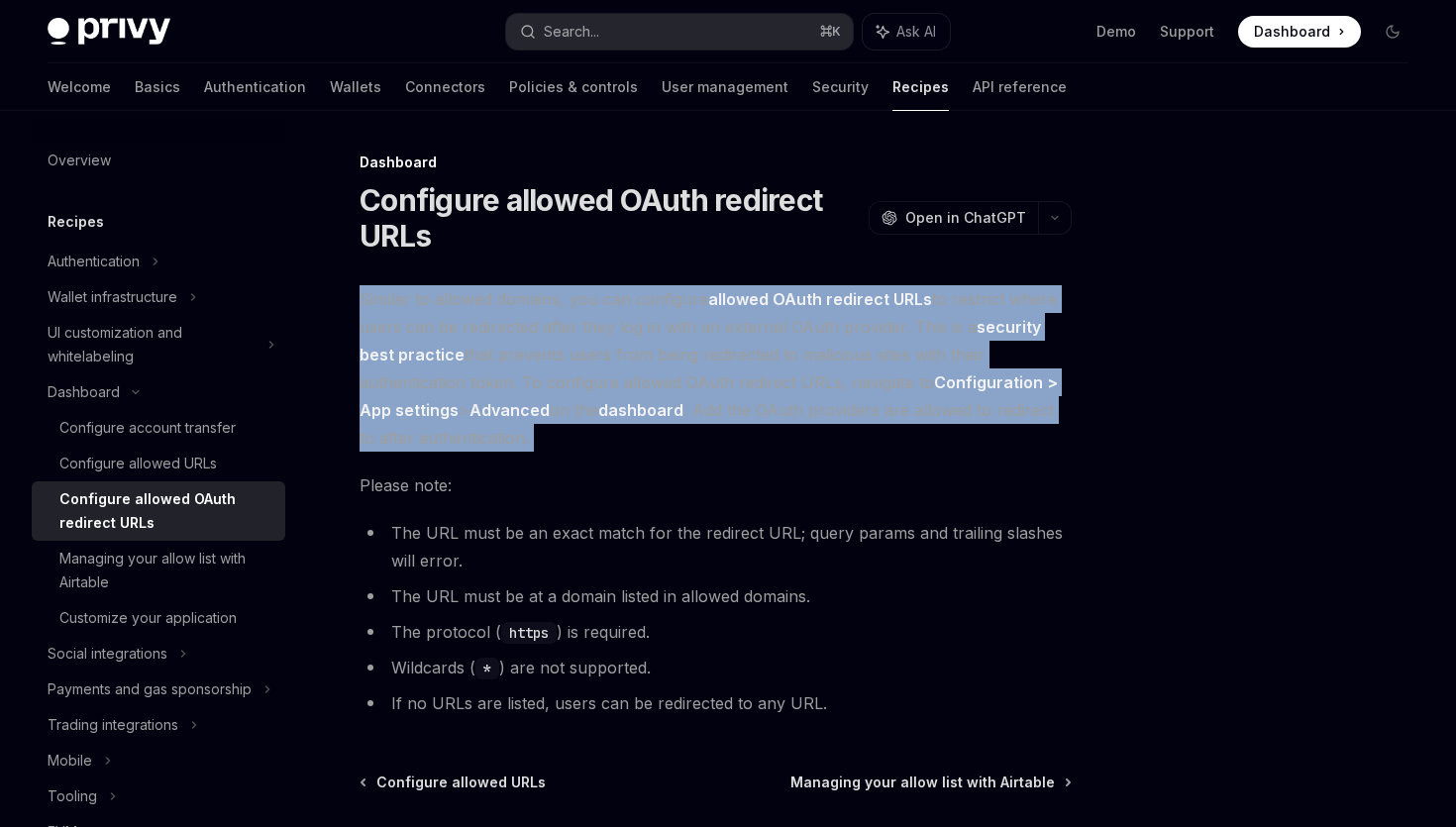 click on "Similar to allowed domains, you can configure  allowed OAuth redirect URLs  to restrict where users can be redirected after they log in with an external OAuth provider. This is a  security best practice  that prevents users from being redirected to malicious sites with their authentication token. To configure allowed OAuth redirect URLs, navigate to  Configuration > App settings  >  Advanced  on the  dashboard . Add the OAuth providers are allowed to redirect to after authentication." at bounding box center (715, 368) 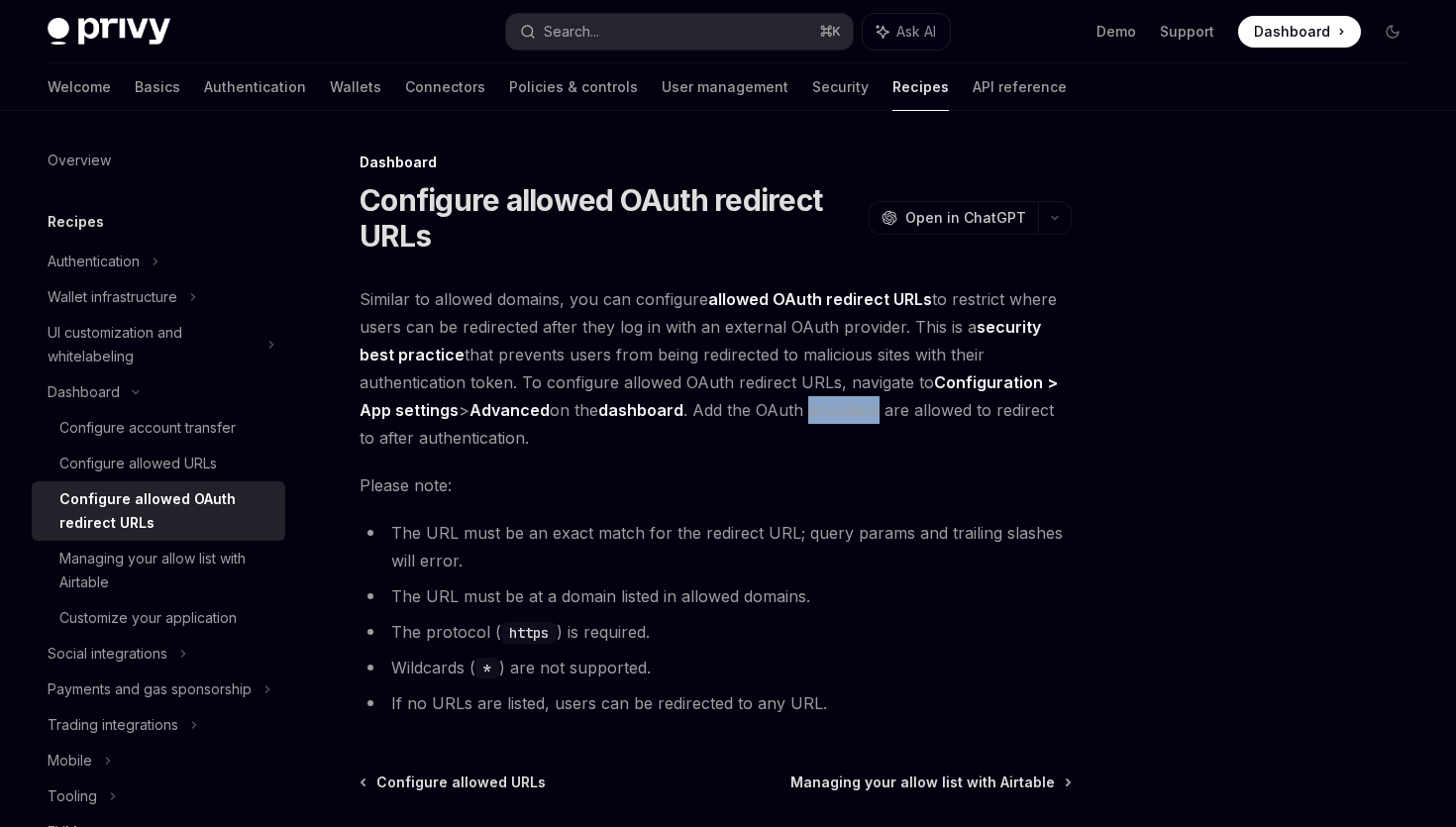 click on "Similar to allowed domains, you can configure  allowed OAuth redirect URLs  to restrict where users can be redirected after they log in with an external OAuth provider. This is a  security best practice  that prevents users from being redirected to malicious sites with their authentication token. To configure allowed OAuth redirect URLs, navigate to  Configuration > App settings  >  Advanced  on the  dashboard . Add the OAuth providers are allowed to redirect to after authentication." at bounding box center [715, 368] 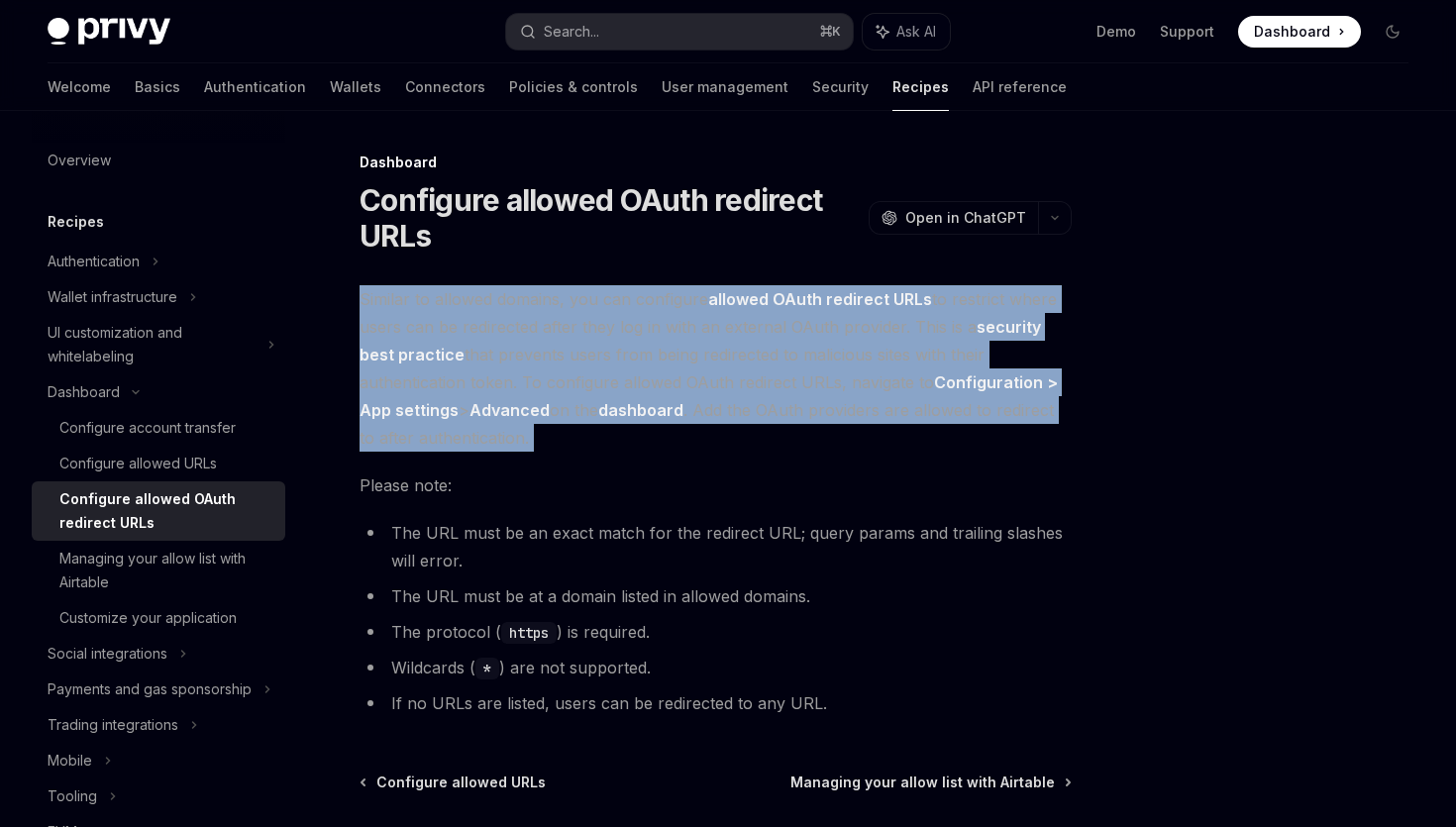 click on "Similar to allowed domains, you can configure  allowed OAuth redirect URLs  to restrict where users can be redirected after they log in with an external OAuth provider. This is a  security best practice  that prevents users from being redirected to malicious sites with their authentication token. To configure allowed OAuth redirect URLs, navigate to  Configuration > App settings  >  Advanced  on the  dashboard . Add the OAuth providers are allowed to redirect to after authentication." at bounding box center [715, 368] 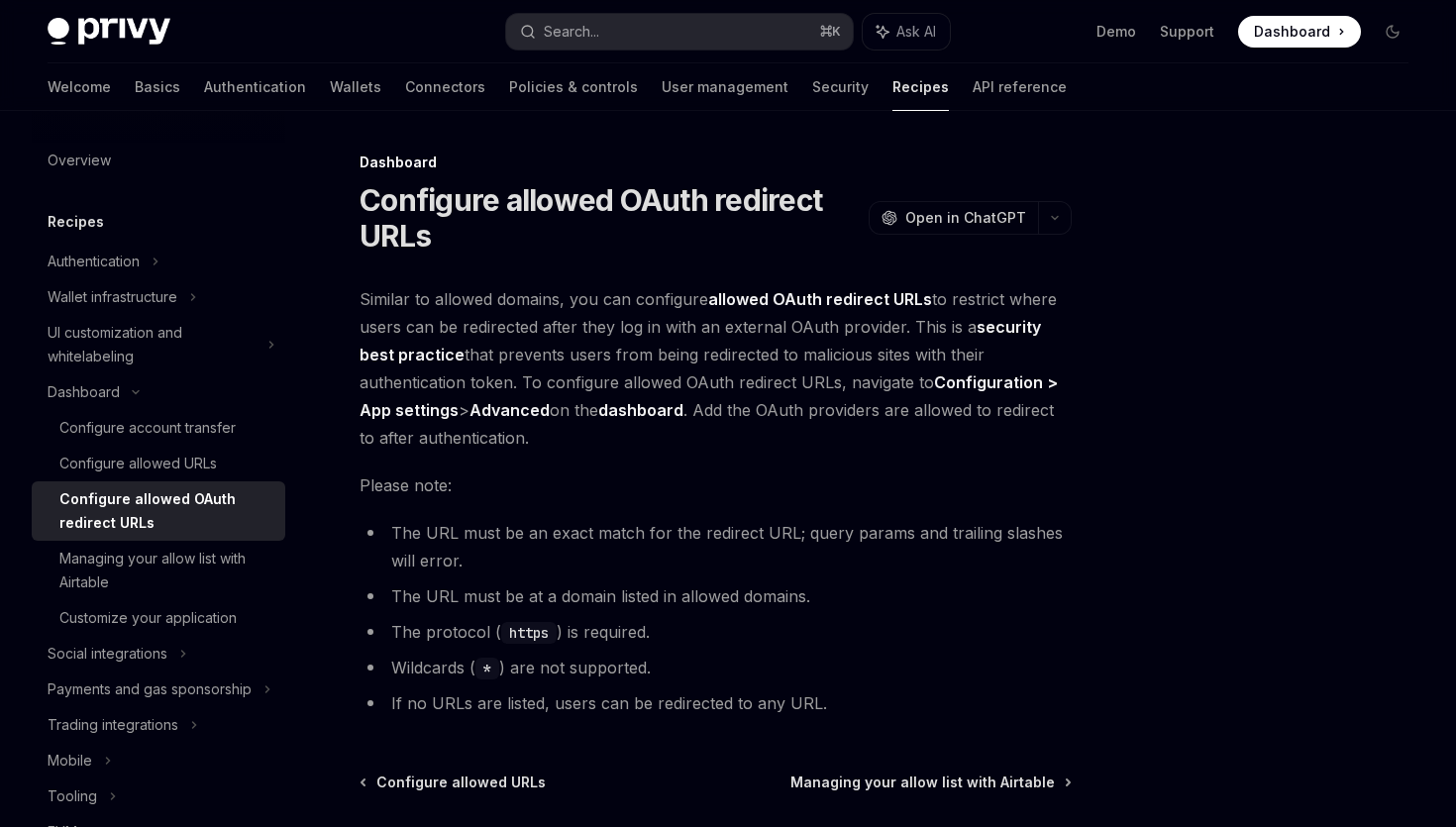 click on "Similar to allowed domains, you can configure  allowed OAuth redirect URLs  to restrict where users can be redirected after they log in with an external OAuth provider. This is a  security best practice  that prevents users from being redirected to malicious sites with their authentication token. To configure allowed OAuth redirect URLs, navigate to  Configuration > App settings  >  Advanced  on the  dashboard . Add the OAuth providers are allowed to redirect to after authentication." at bounding box center (715, 368) 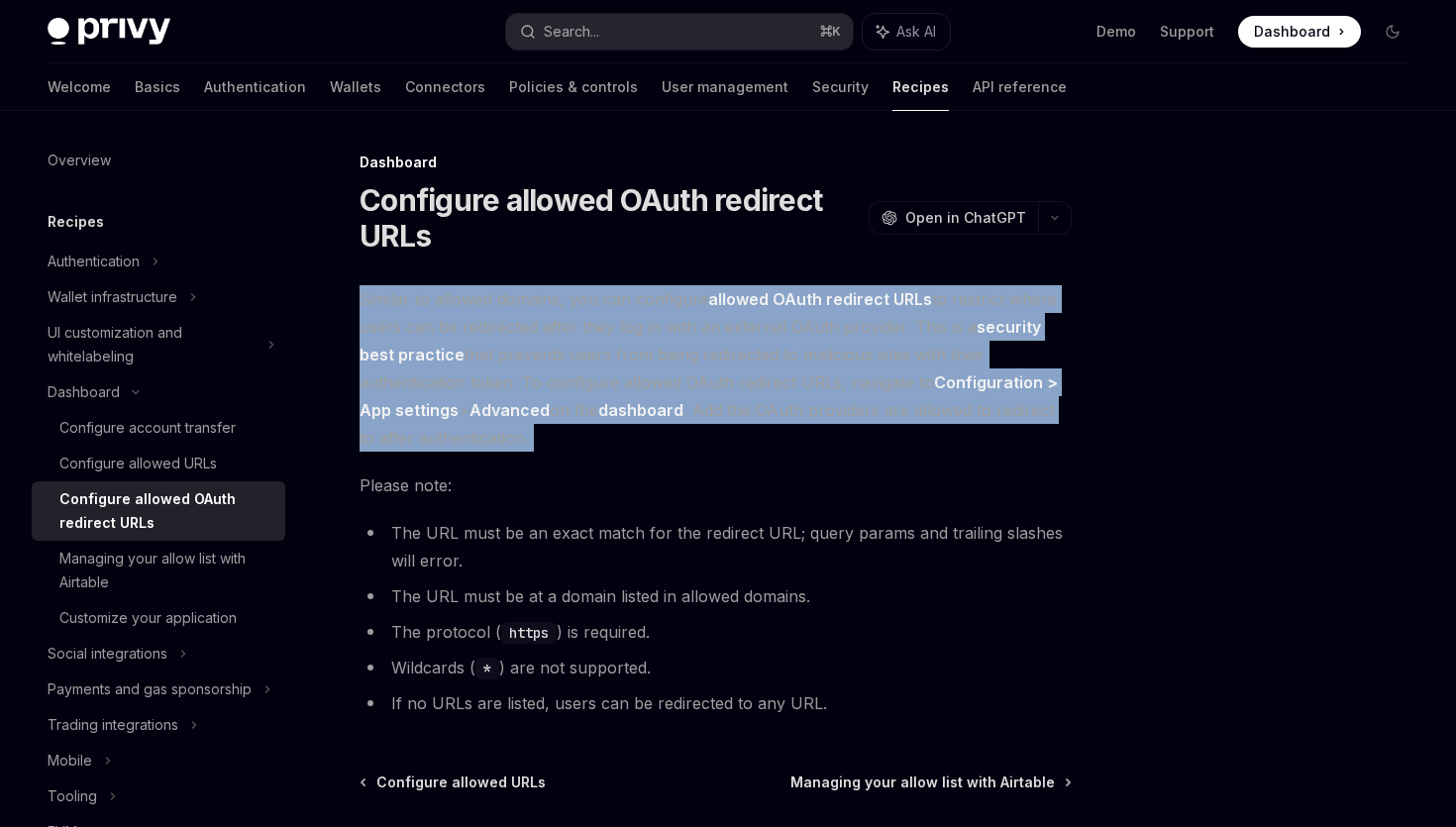 click on "Similar to allowed domains, you can configure  allowed OAuth redirect URLs  to restrict where users can be redirected after they log in with an external OAuth provider. This is a  security best practice  that prevents users from being redirected to malicious sites with their authentication token. To configure allowed OAuth redirect URLs, navigate to  Configuration > App settings  >  Advanced  on the  dashboard . Add the OAuth providers are allowed to redirect to after authentication." at bounding box center [715, 368] 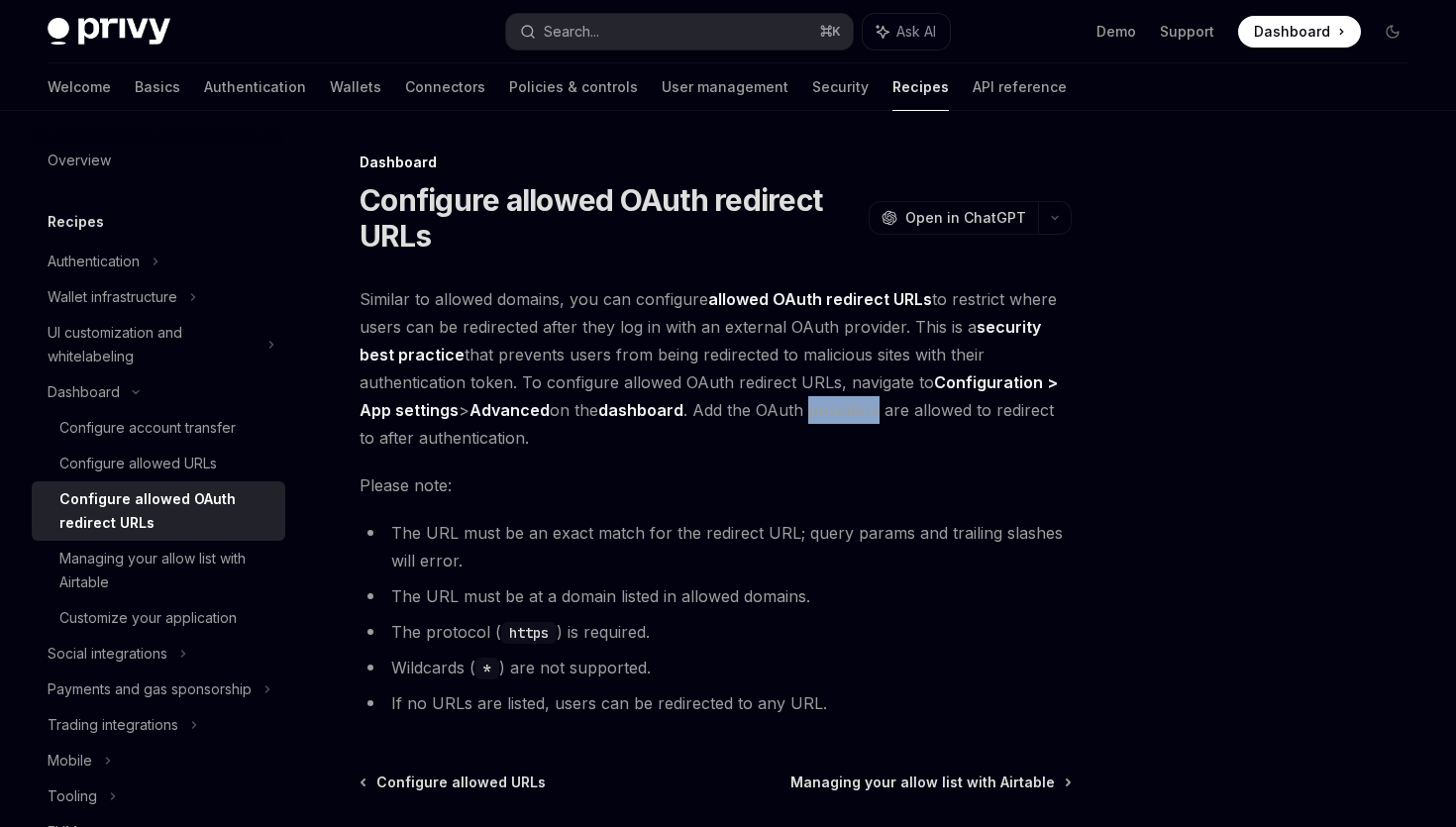 click on "Similar to allowed domains, you can configure  allowed OAuth redirect URLs  to restrict where users can be redirected after they log in with an external OAuth provider. This is a  security best practice  that prevents users from being redirected to malicious sites with their authentication token. To configure allowed OAuth redirect URLs, navigate to  Configuration > App settings  >  Advanced  on the  dashboard . Add the OAuth providers are allowed to redirect to after authentication." at bounding box center (715, 368) 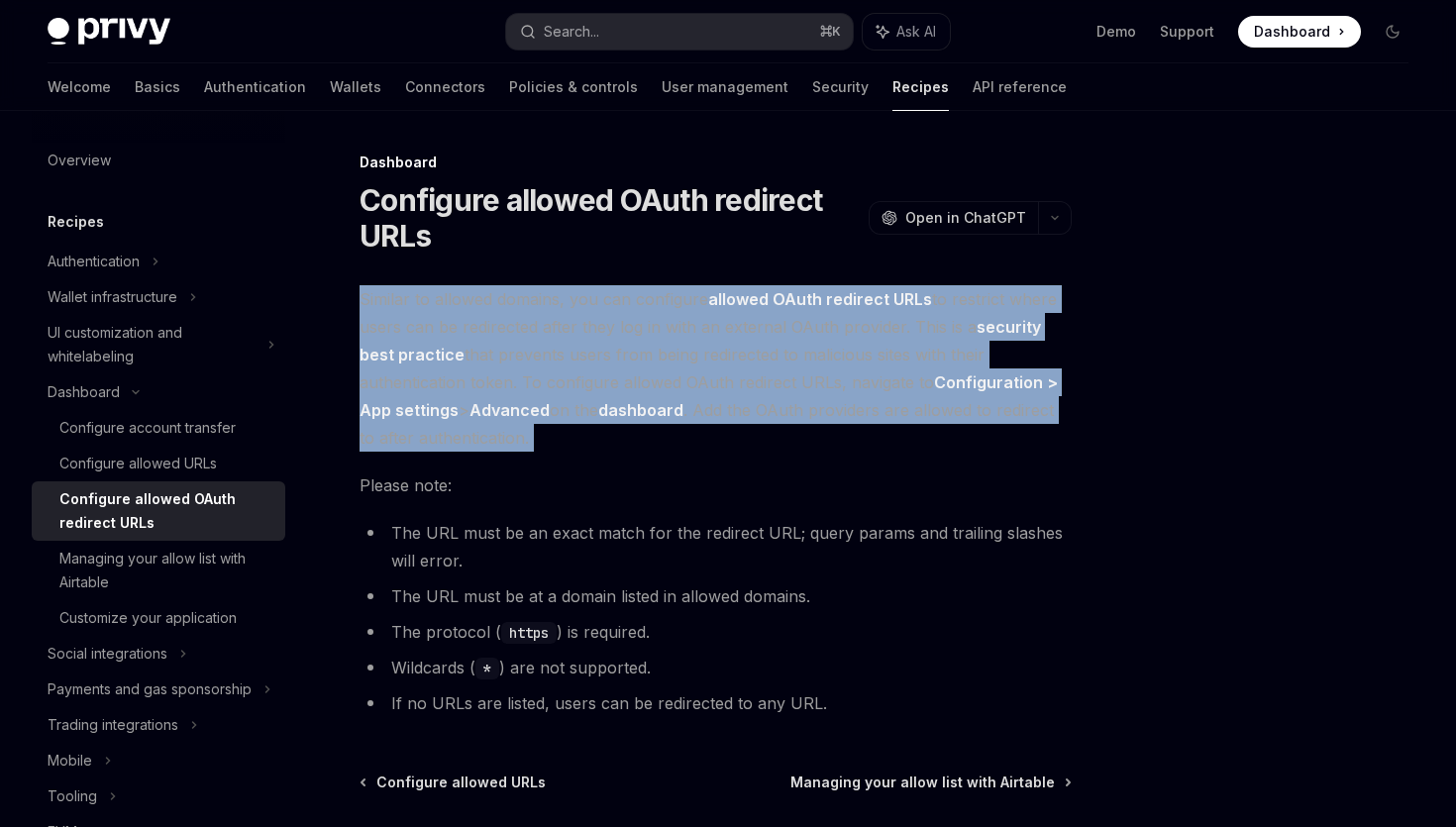 click on "Similar to allowed domains, you can configure  allowed OAuth redirect URLs  to restrict where users can be redirected after they log in with an external OAuth provider. This is a  security best practice  that prevents users from being redirected to malicious sites with their authentication token. To configure allowed OAuth redirect URLs, navigate to  Configuration > App settings  >  Advanced  on the  dashboard . Add the OAuth providers are allowed to redirect to after authentication." at bounding box center [715, 368] 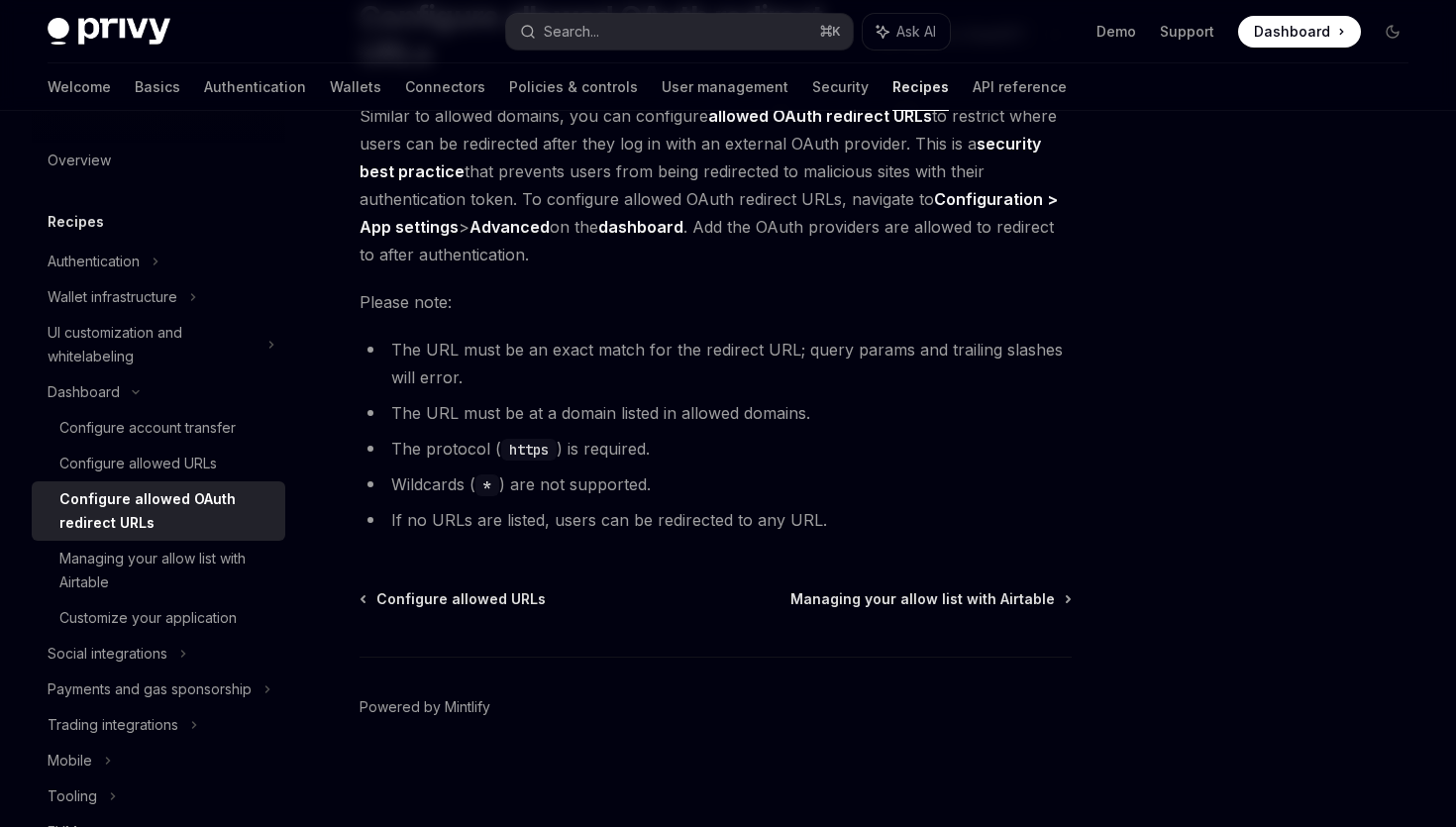 scroll, scrollTop: 184, scrollLeft: 0, axis: vertical 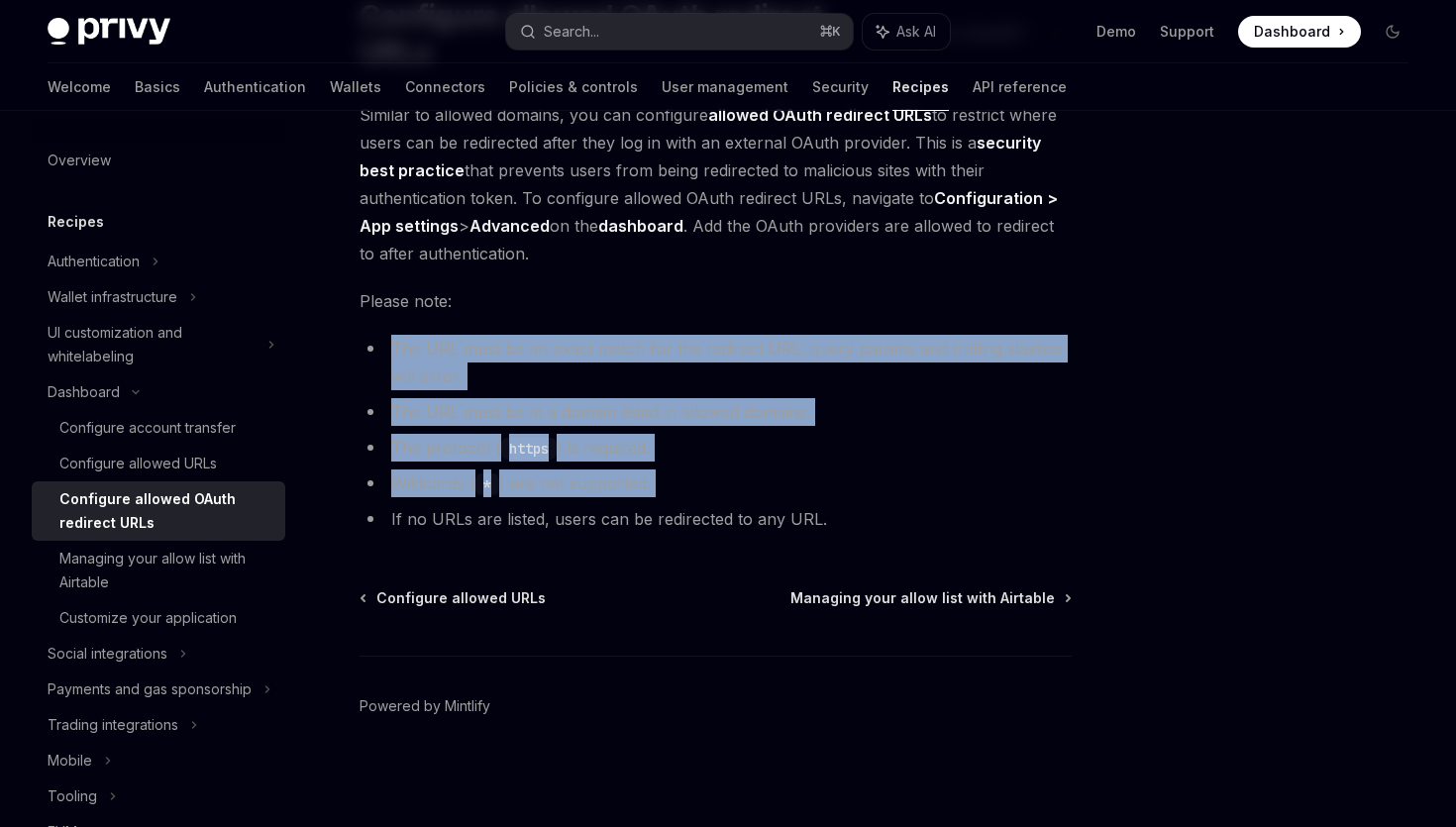 drag, startPoint x: 703, startPoint y: 514, endPoint x: 396, endPoint y: 322, distance: 362.09529 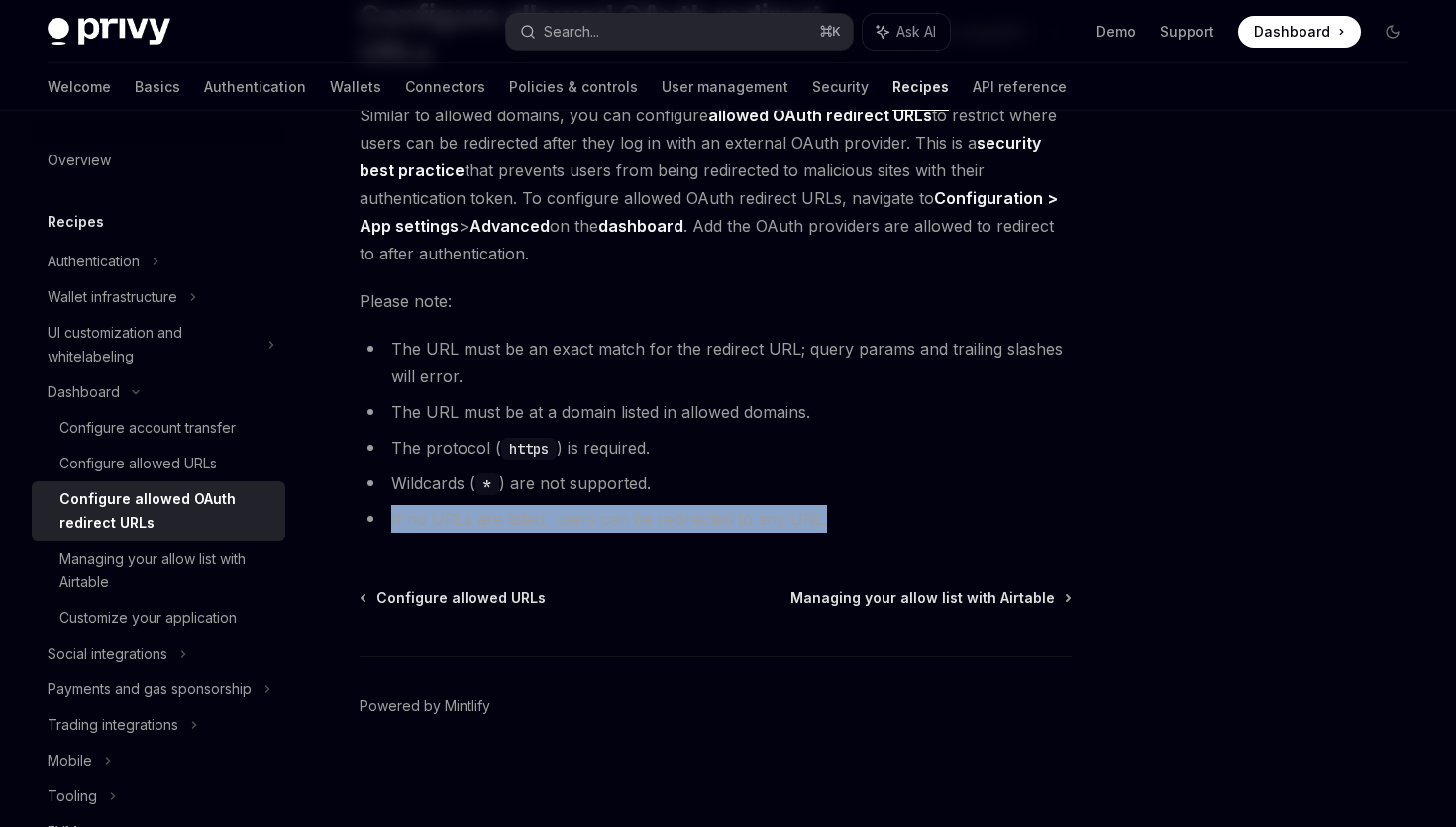 drag, startPoint x: 396, startPoint y: 322, endPoint x: 903, endPoint y: 527, distance: 546.8766 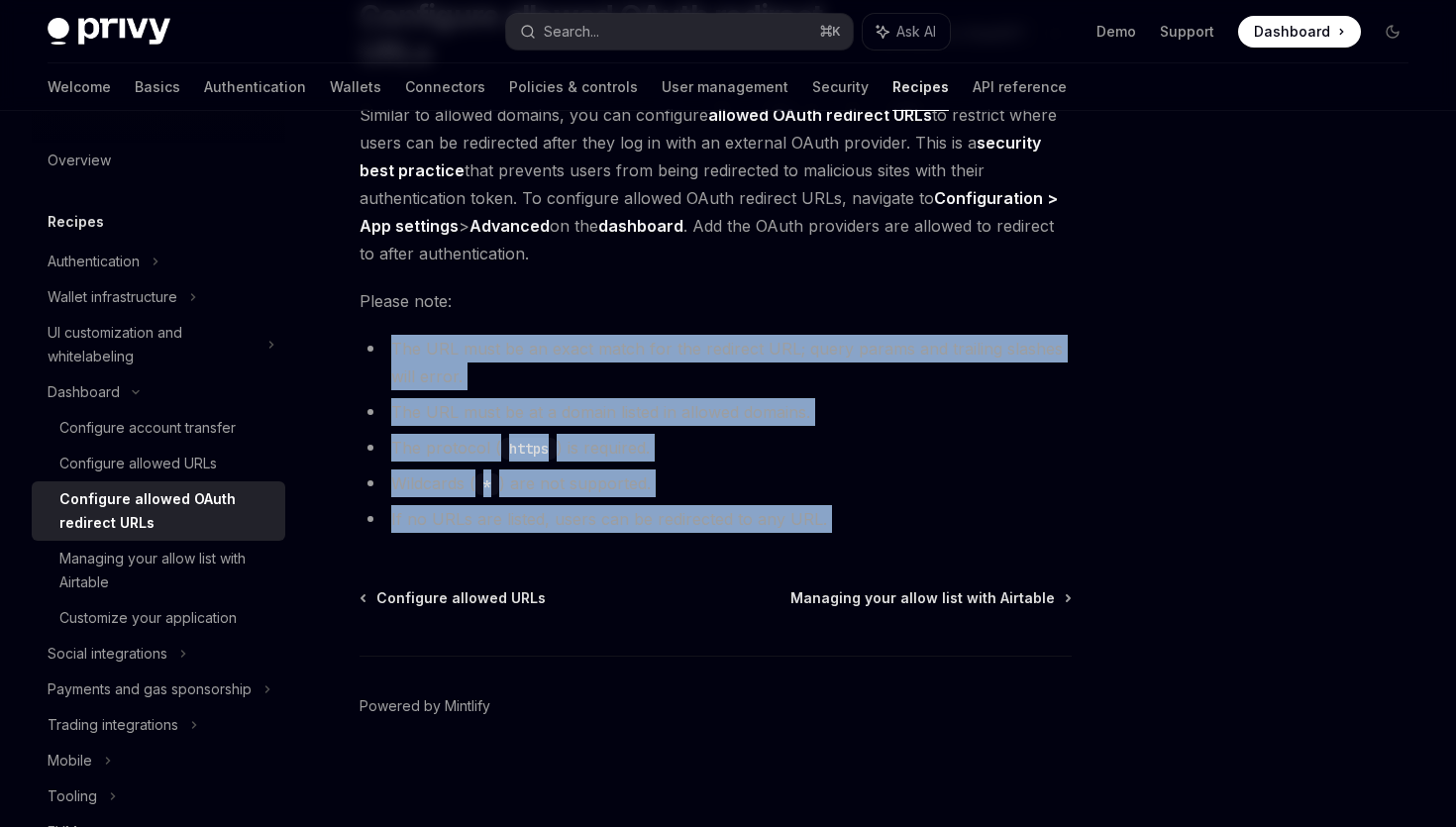 drag, startPoint x: 903, startPoint y: 527, endPoint x: 387, endPoint y: 317, distance: 557.09604 